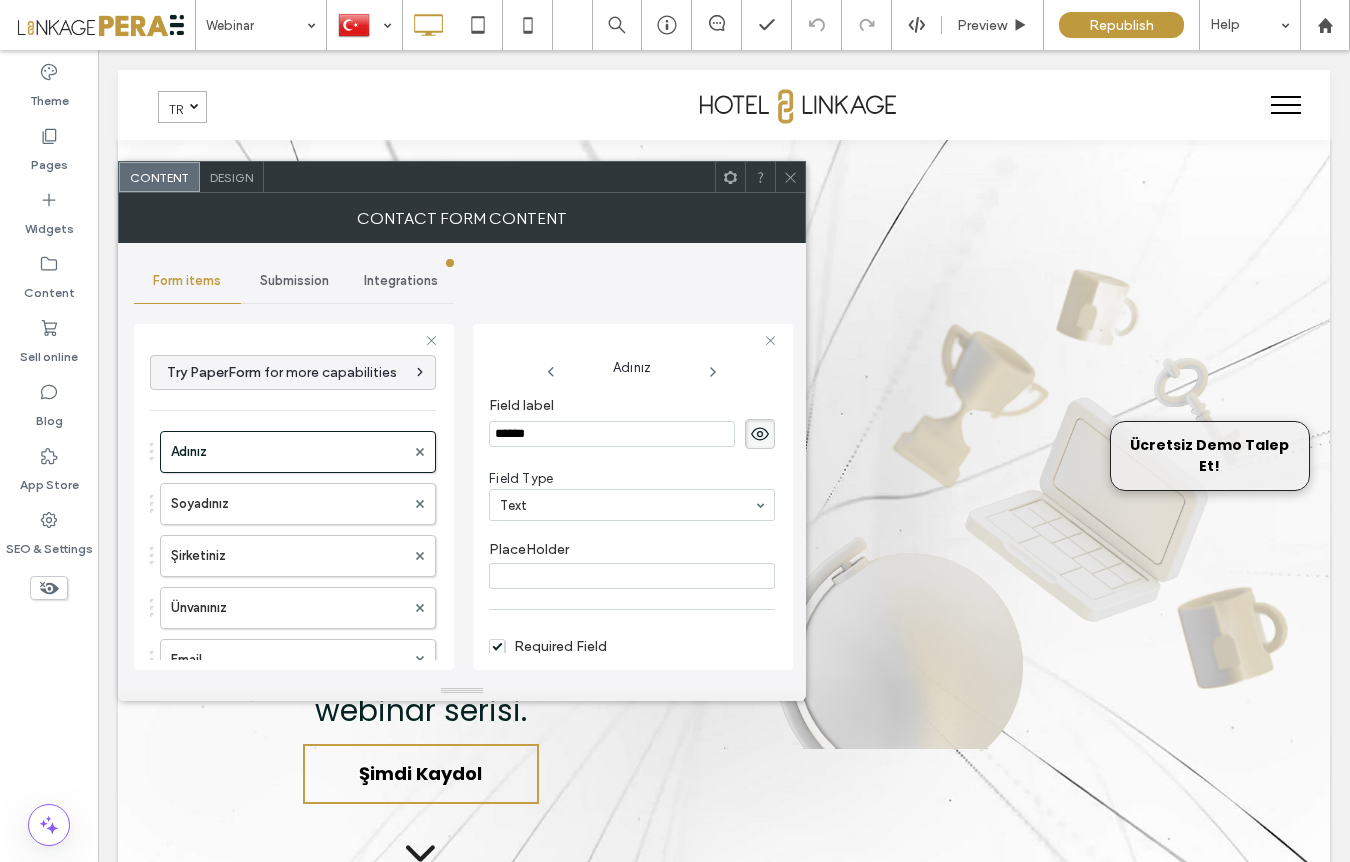 scroll, scrollTop: 2523, scrollLeft: 0, axis: vertical 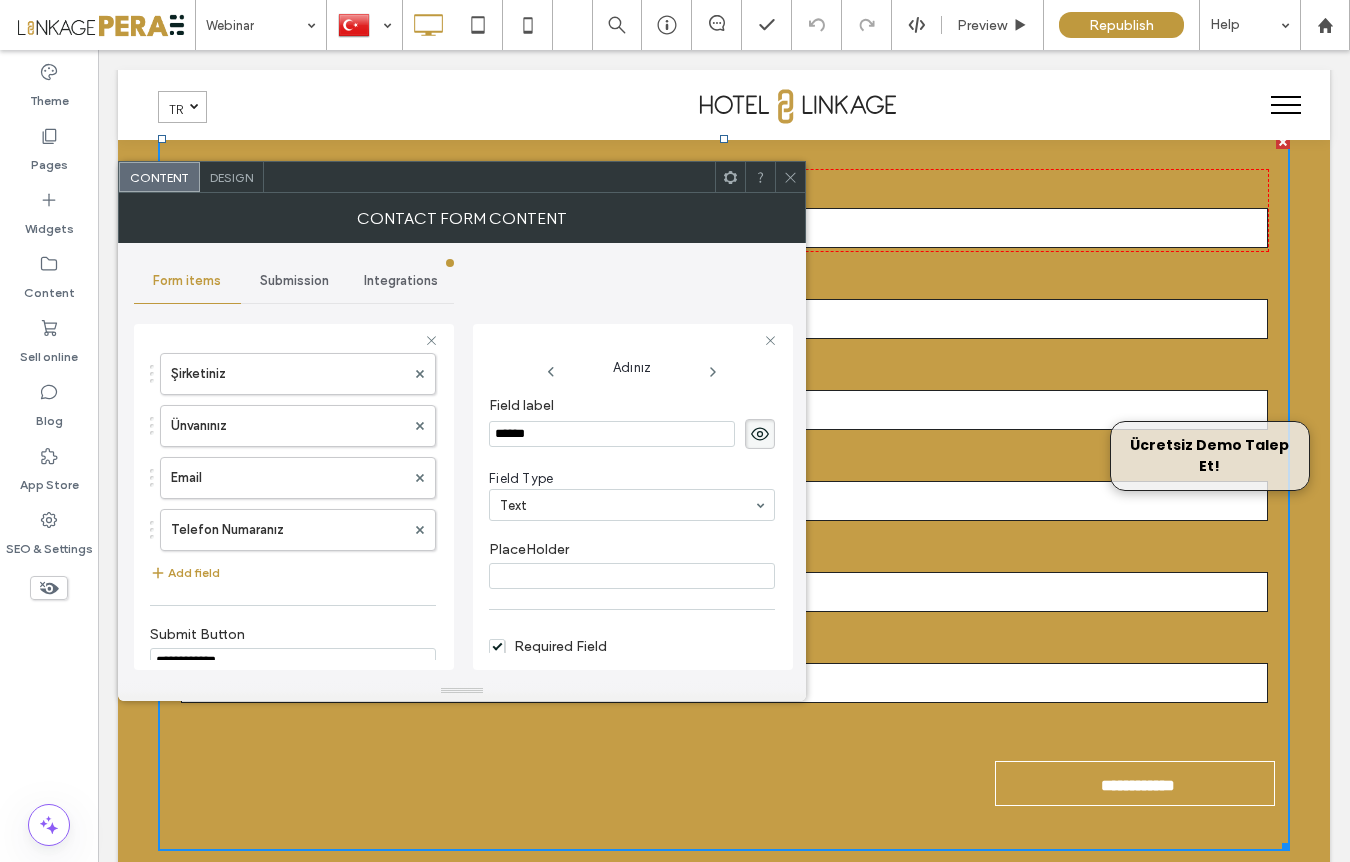 click 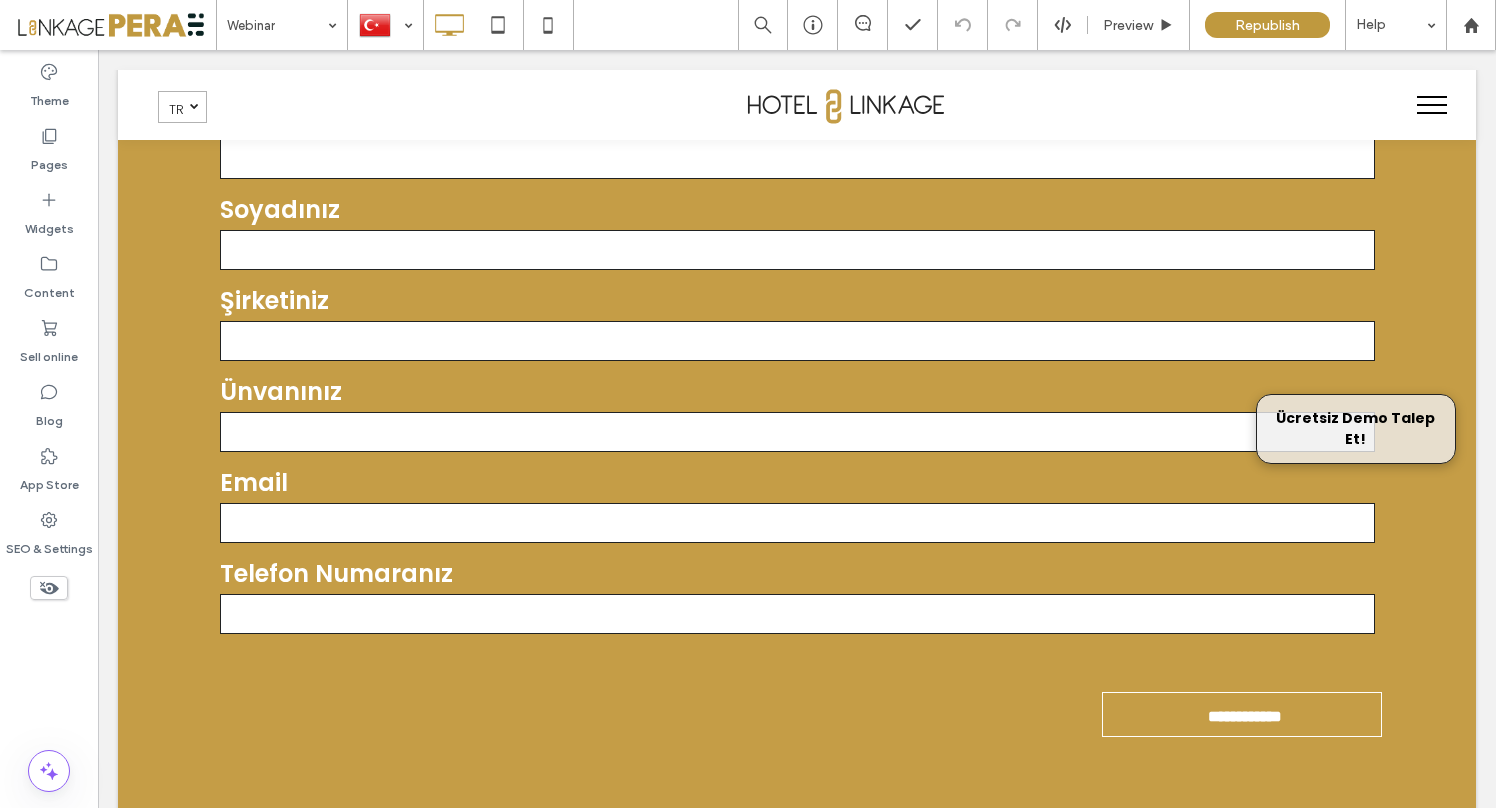 scroll, scrollTop: 2549, scrollLeft: 0, axis: vertical 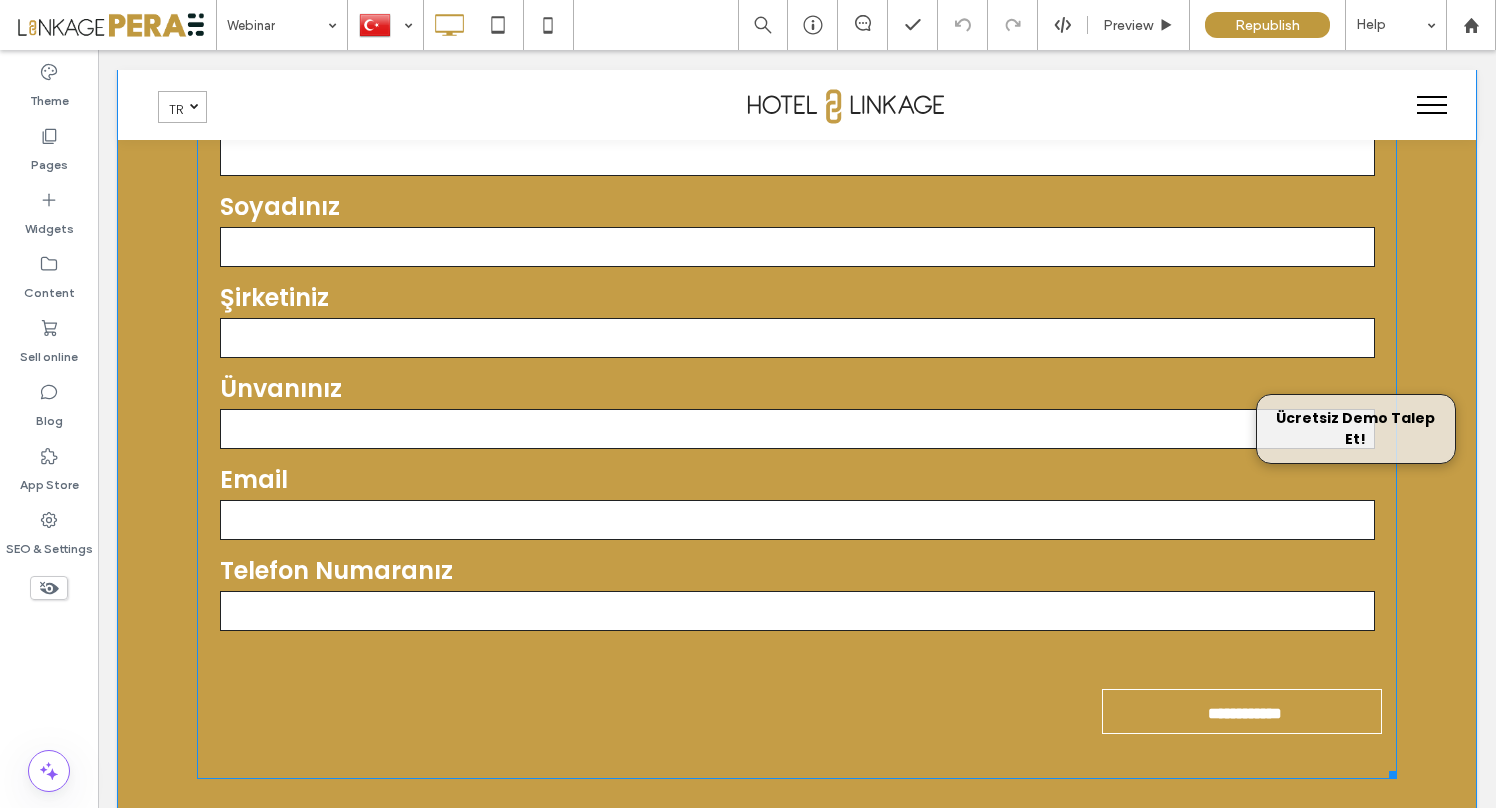 click at bounding box center [797, 247] 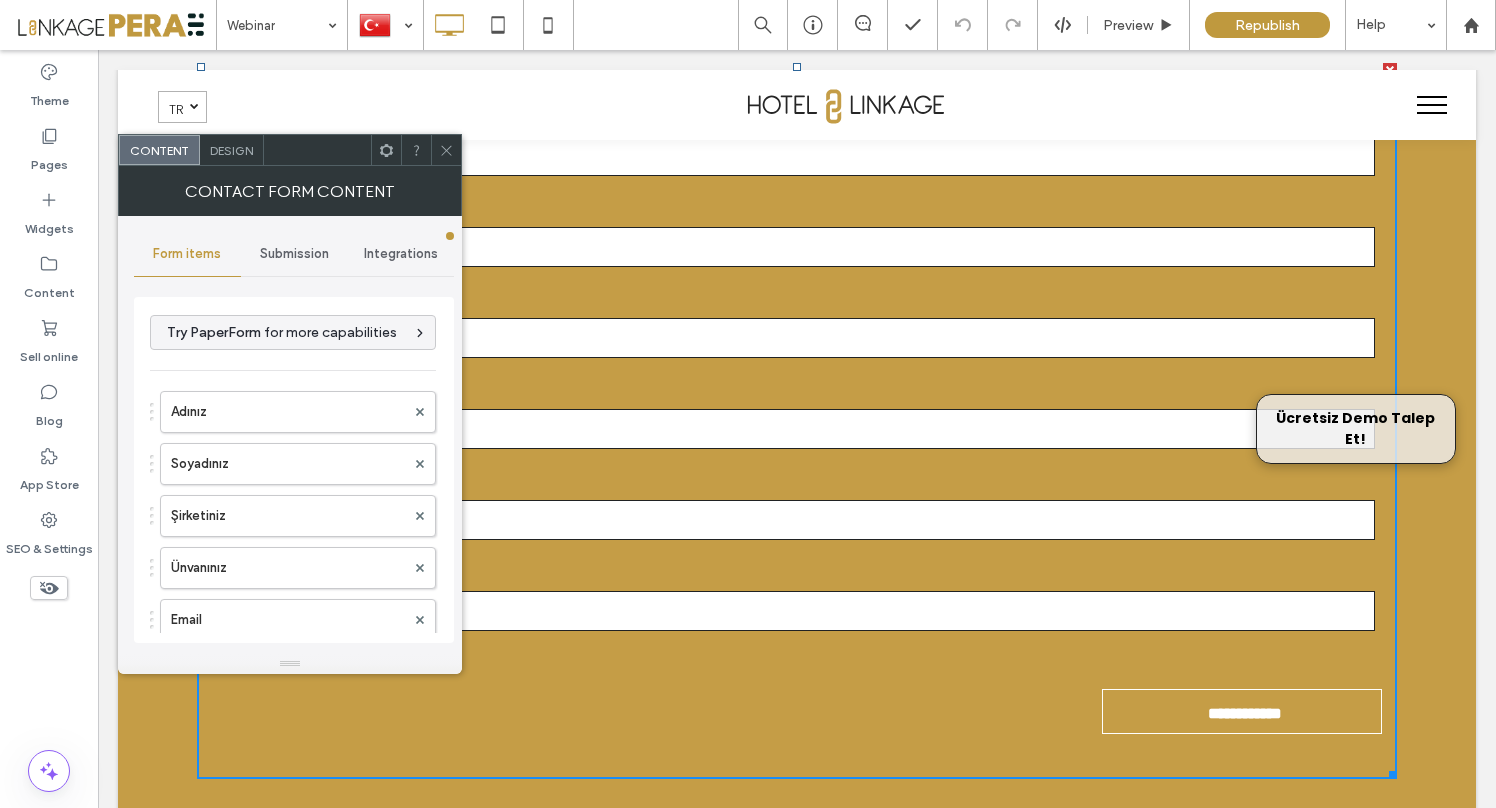 click on "Submission" at bounding box center (294, 254) 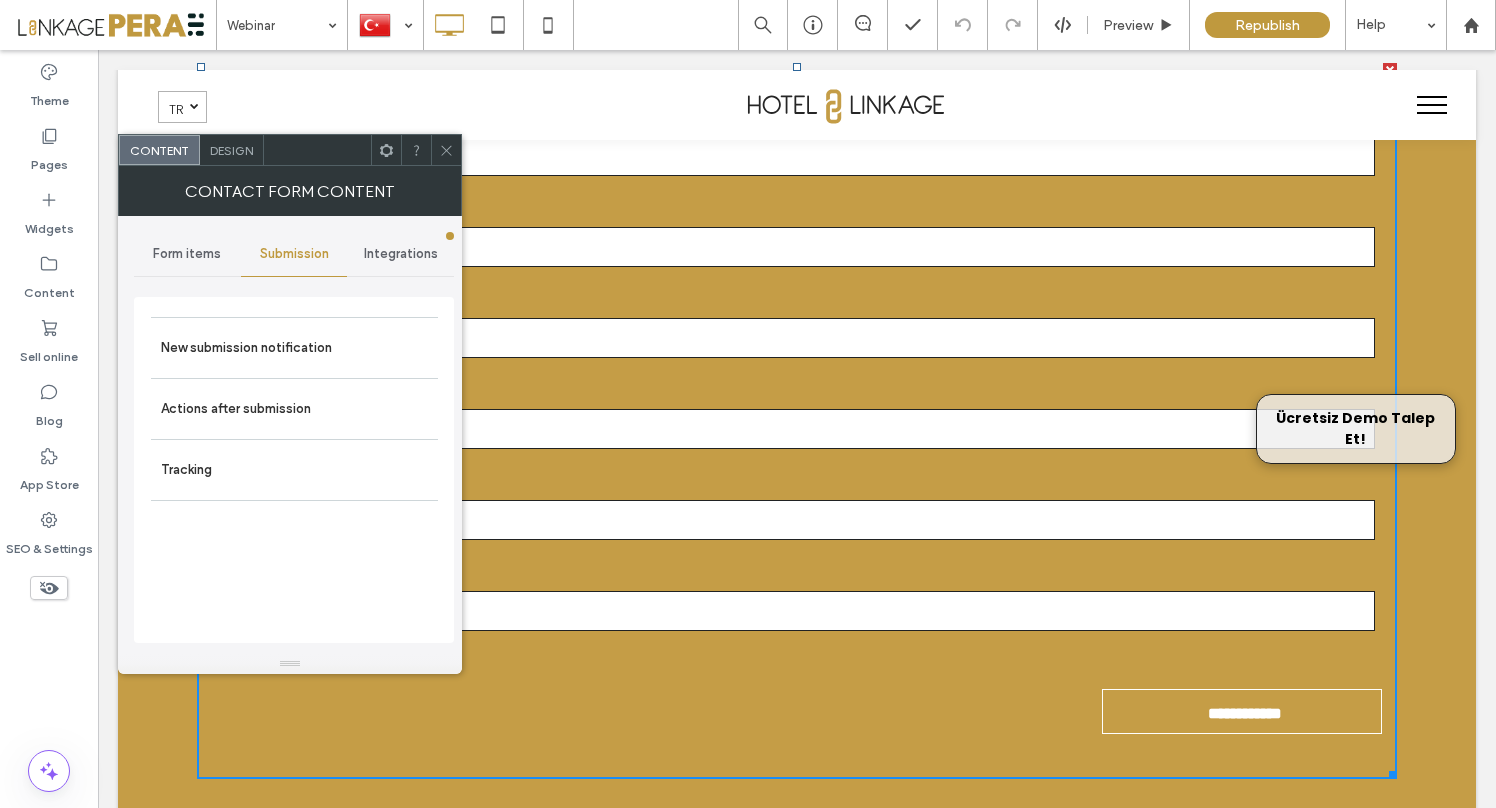 click on "Integrations" at bounding box center [401, 254] 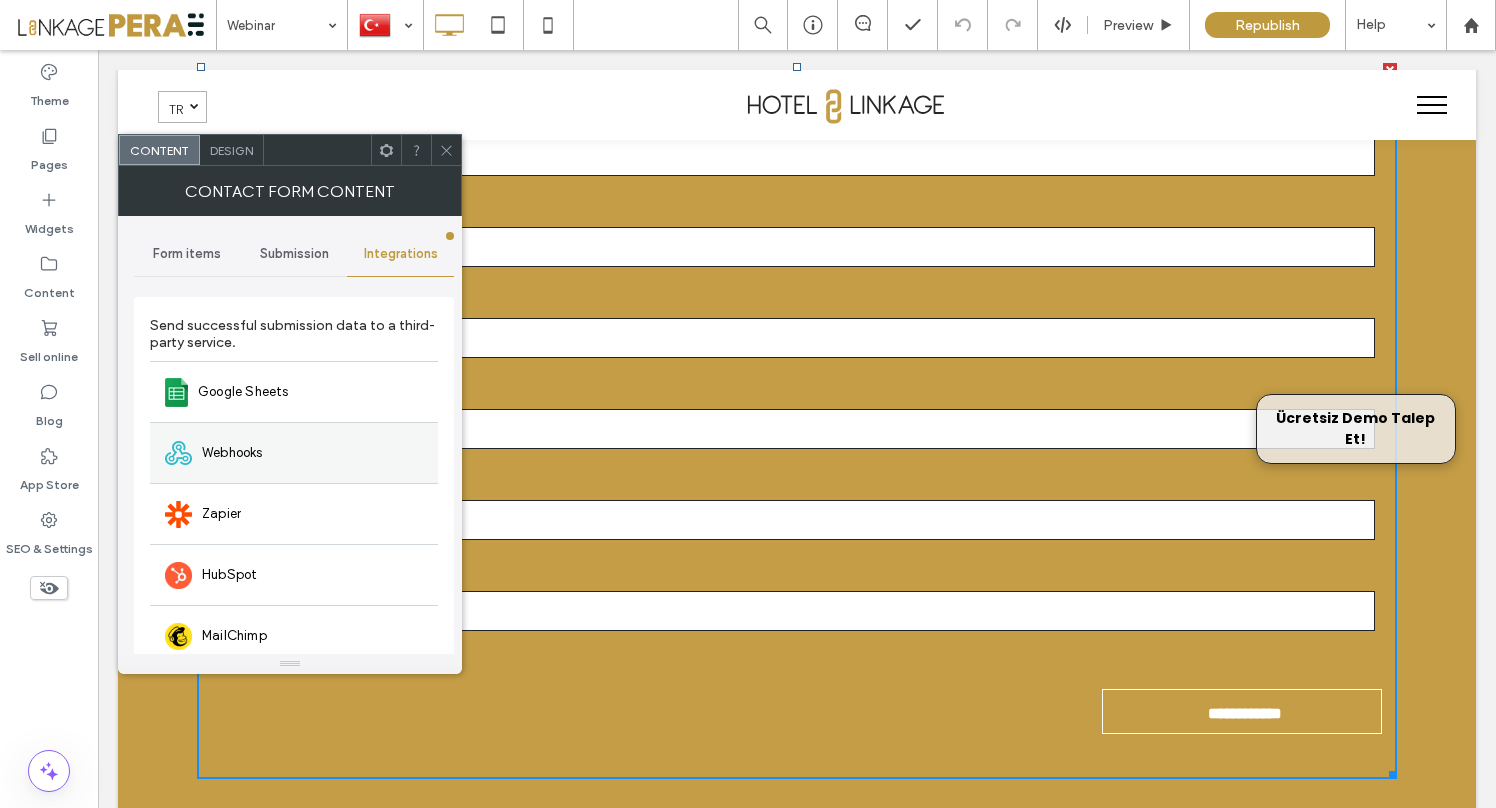scroll, scrollTop: 12, scrollLeft: 0, axis: vertical 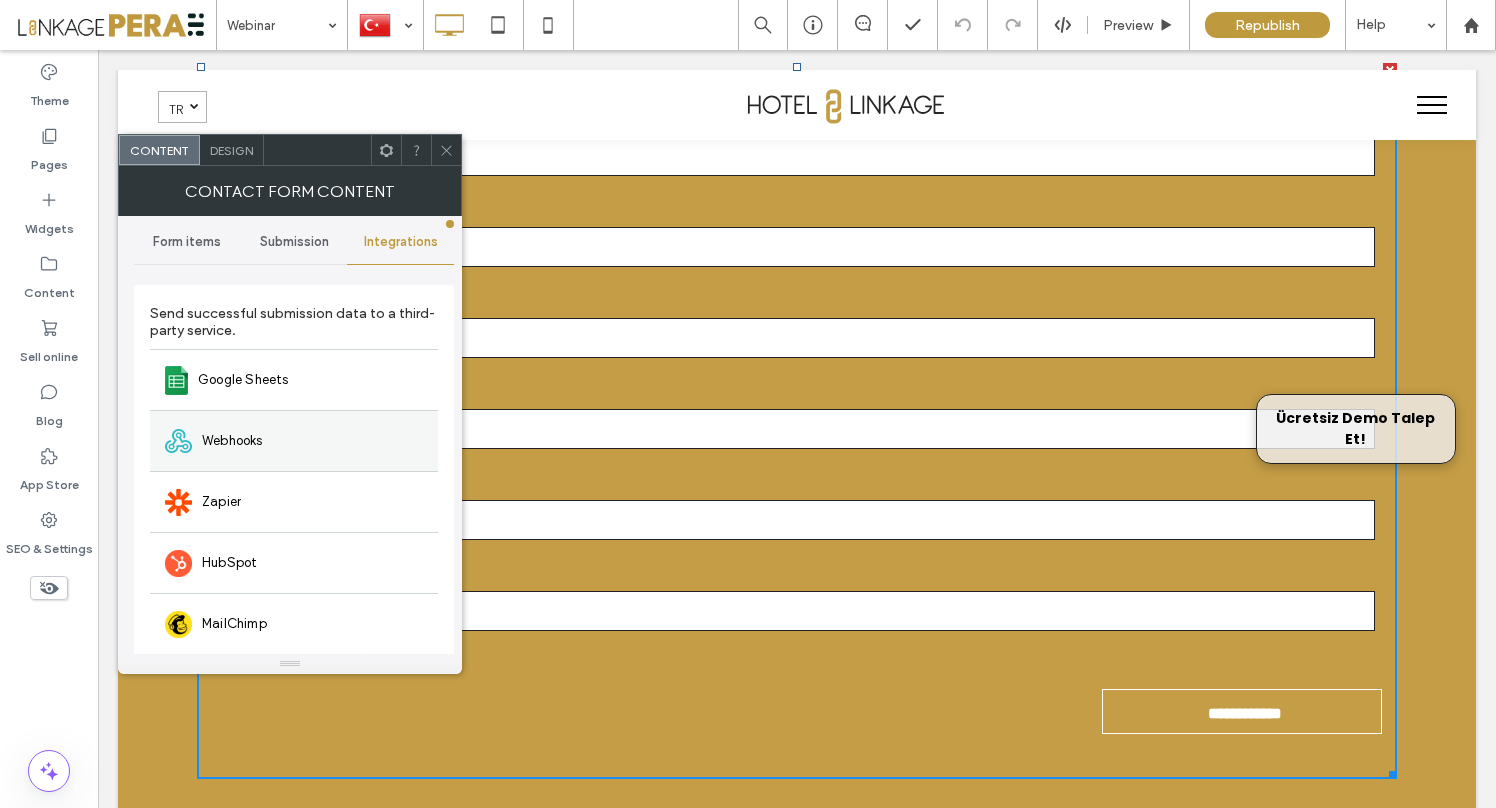 click on "Webhooks" at bounding box center (232, 441) 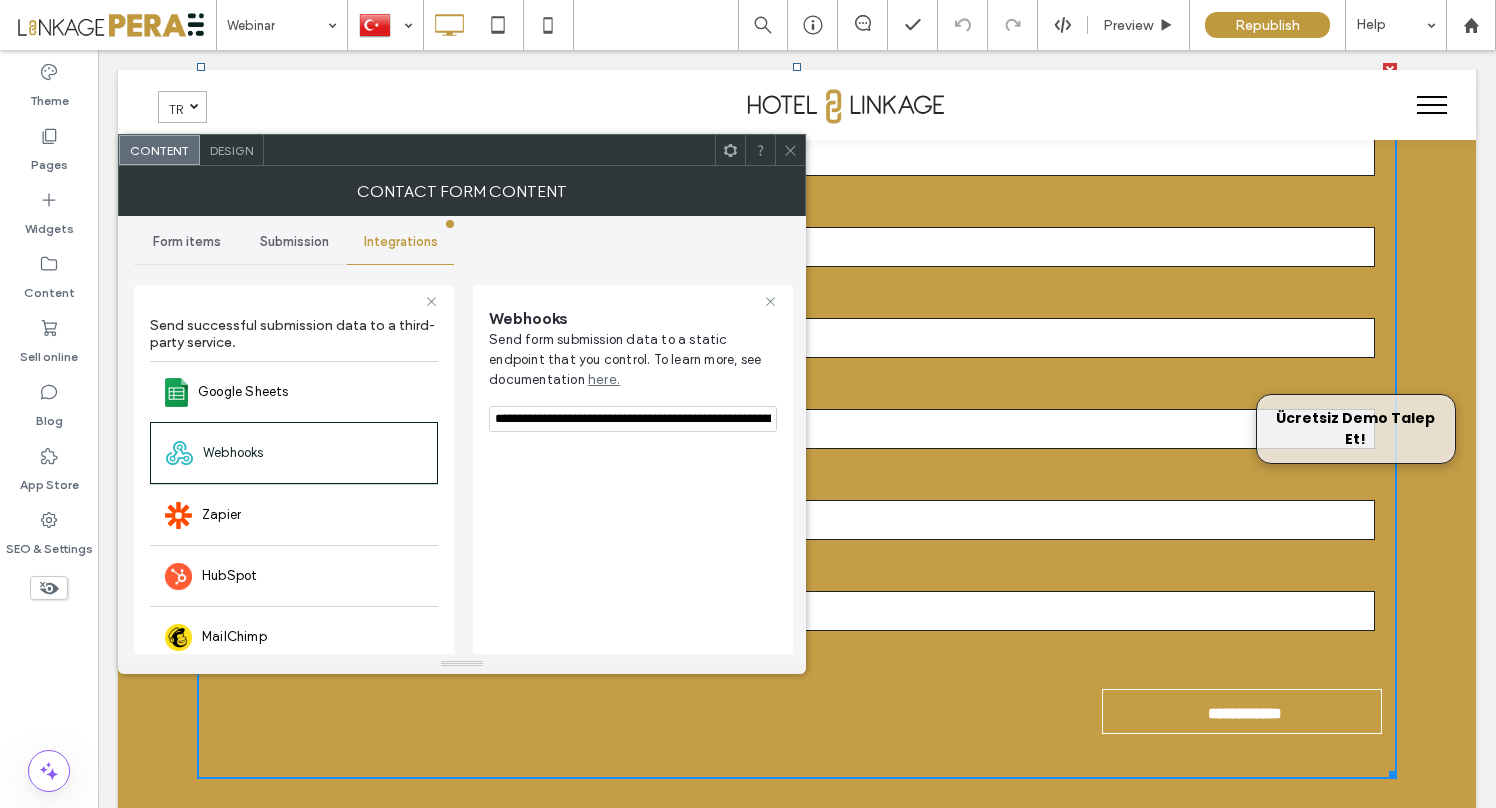 click on "**********" at bounding box center [633, 419] 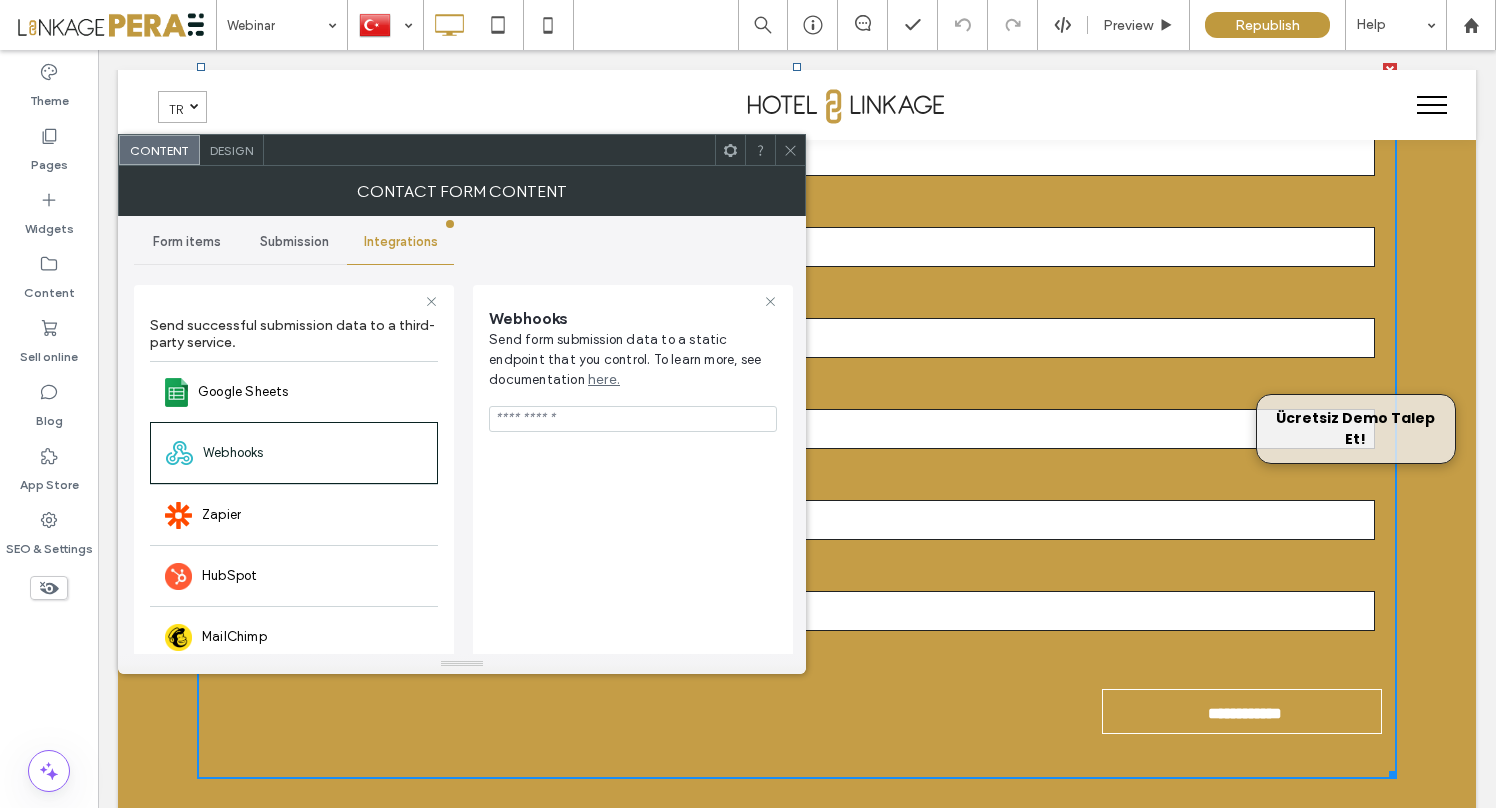 paste on "**********" 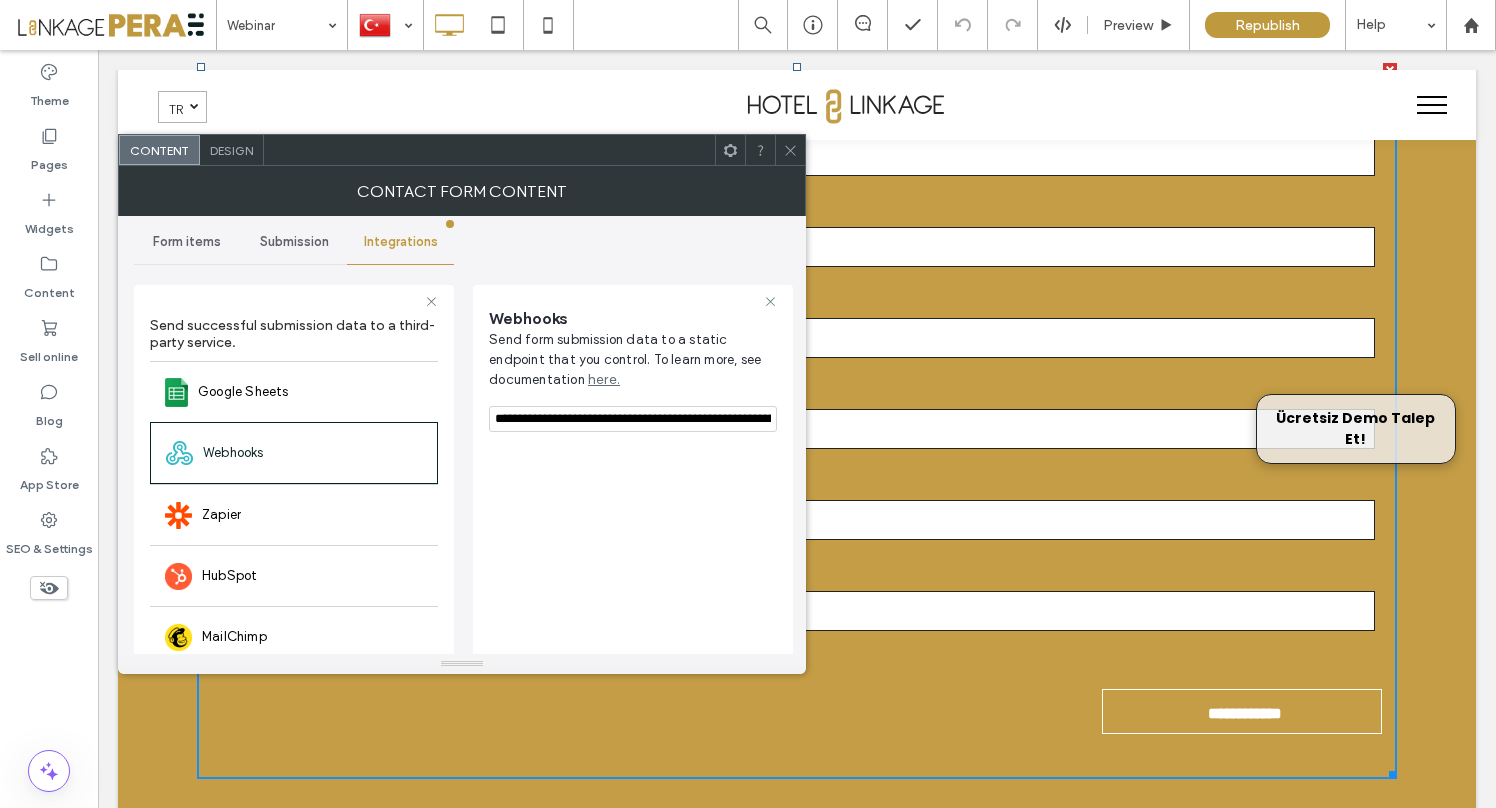 scroll, scrollTop: 0, scrollLeft: 228, axis: horizontal 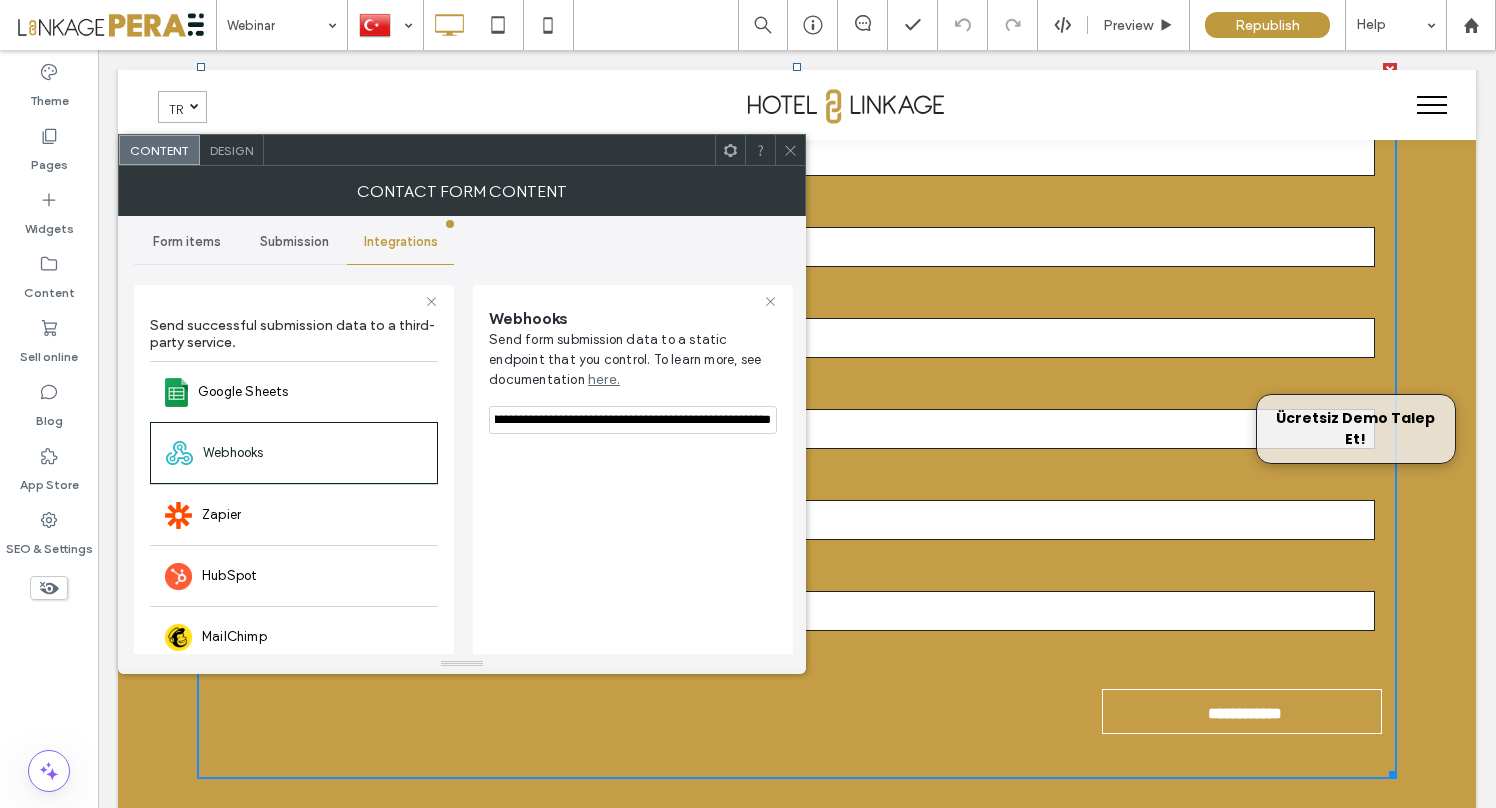 type on "**********" 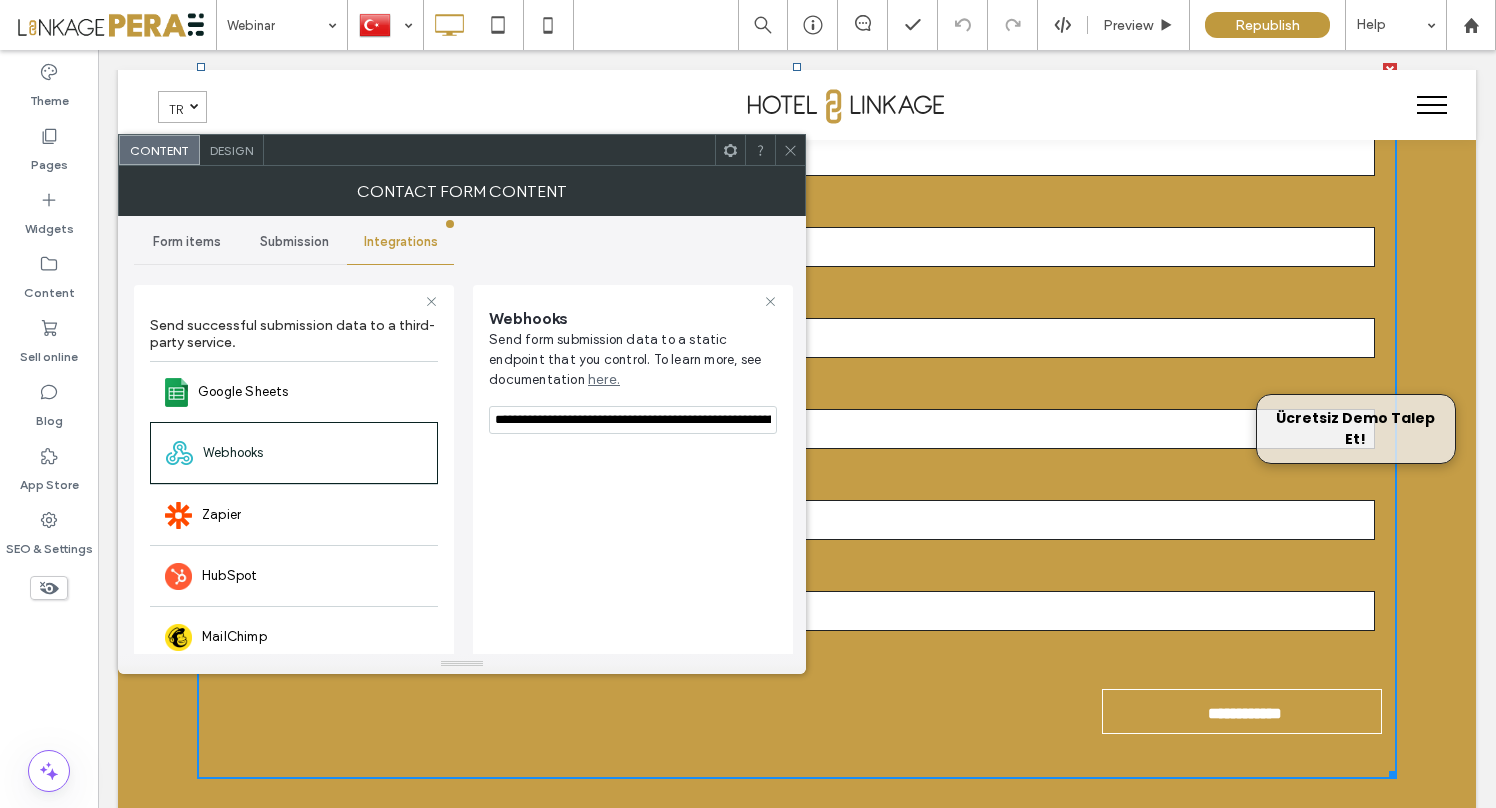 click on "**********" at bounding box center [633, 542] 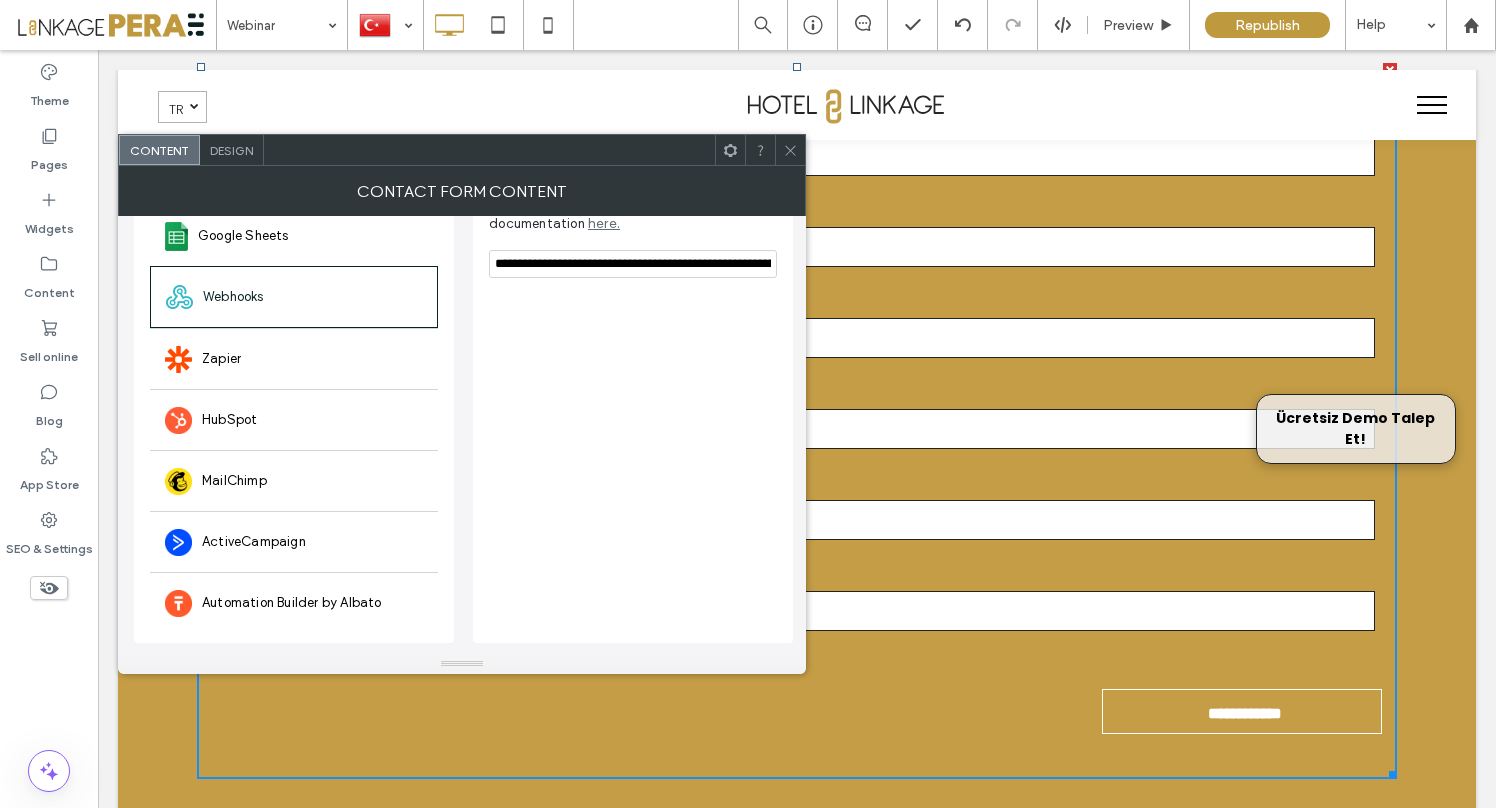 scroll, scrollTop: 0, scrollLeft: 0, axis: both 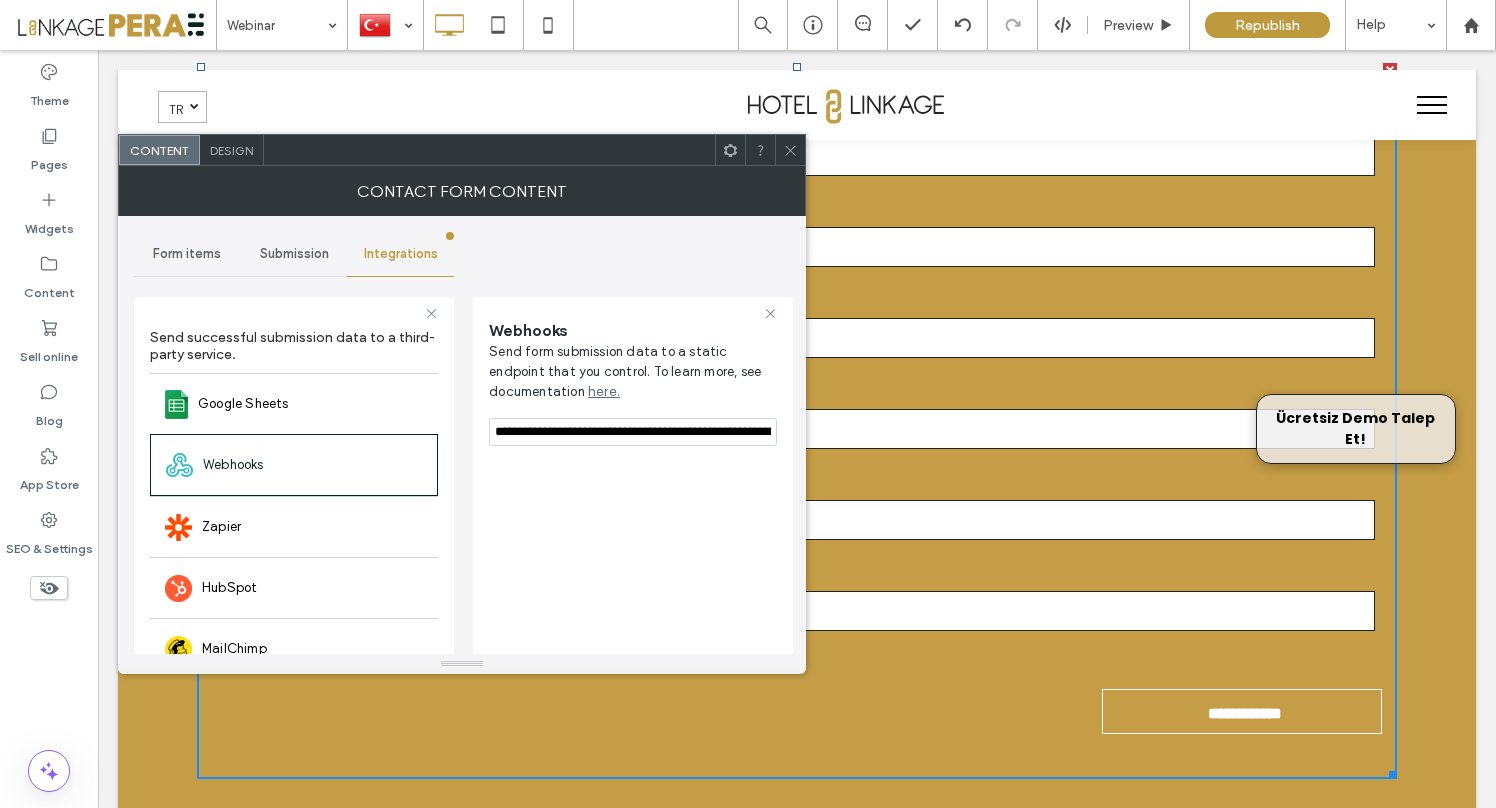 click 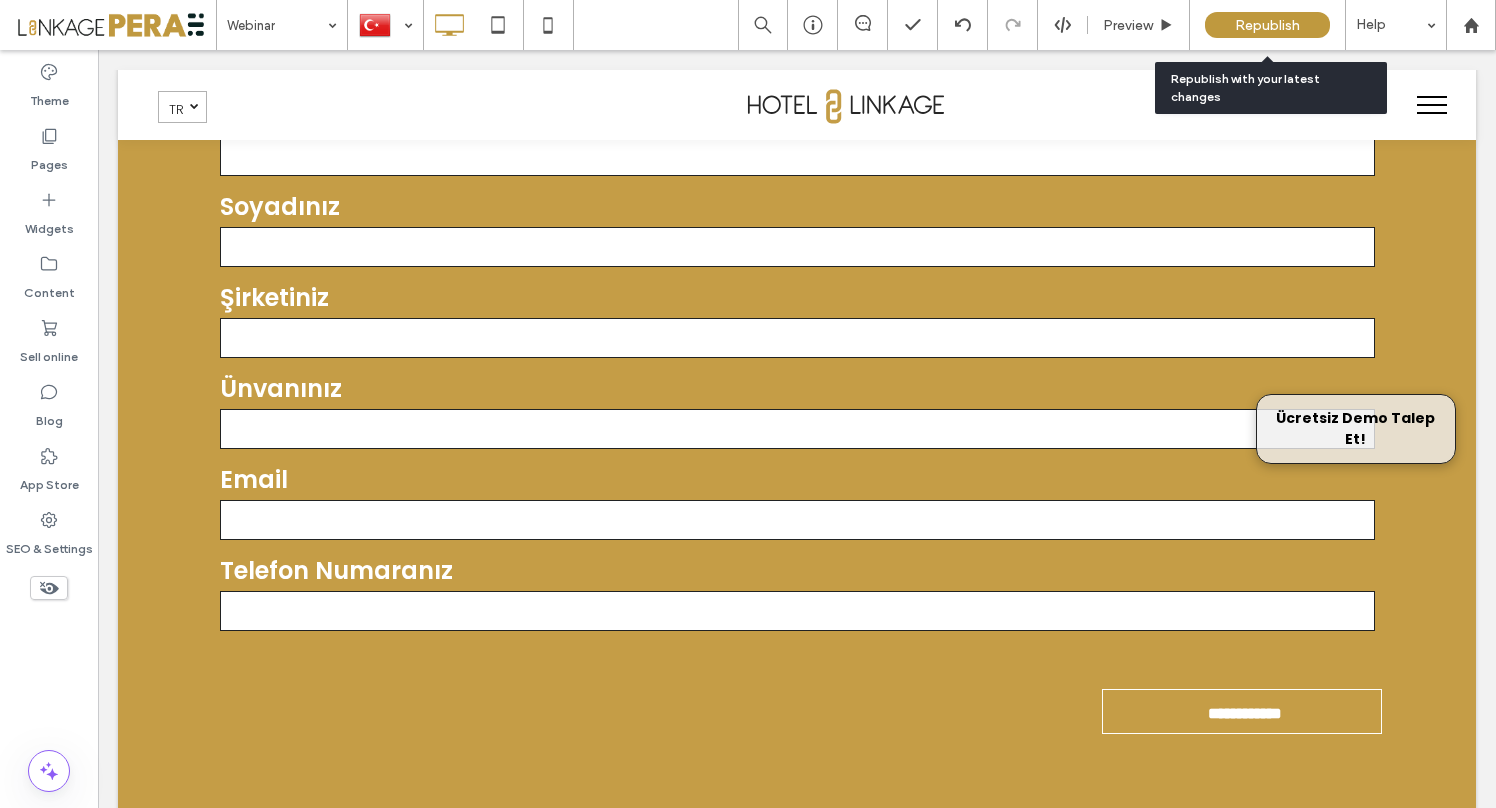 click on "Republish" at bounding box center (1267, 25) 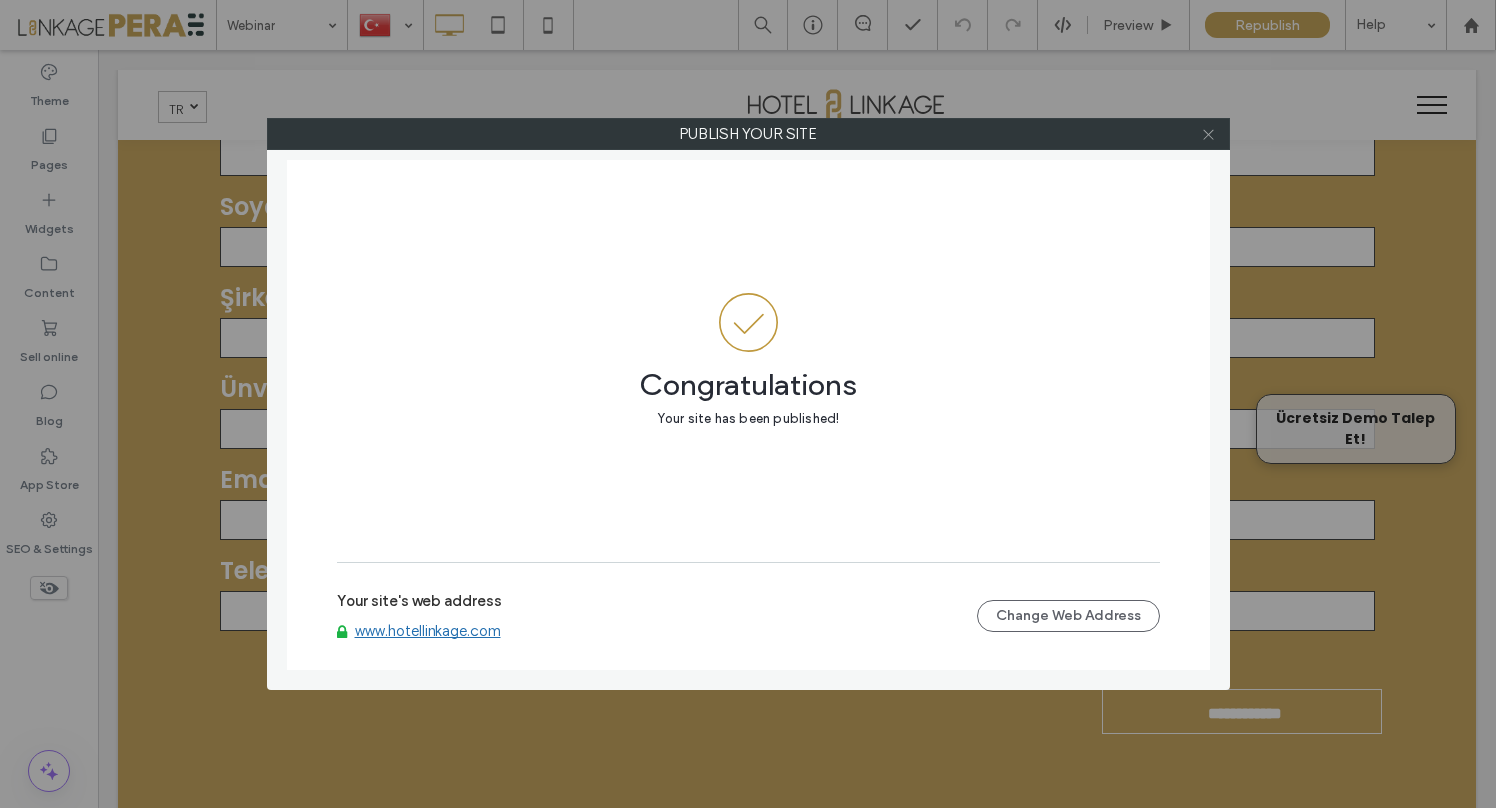 click 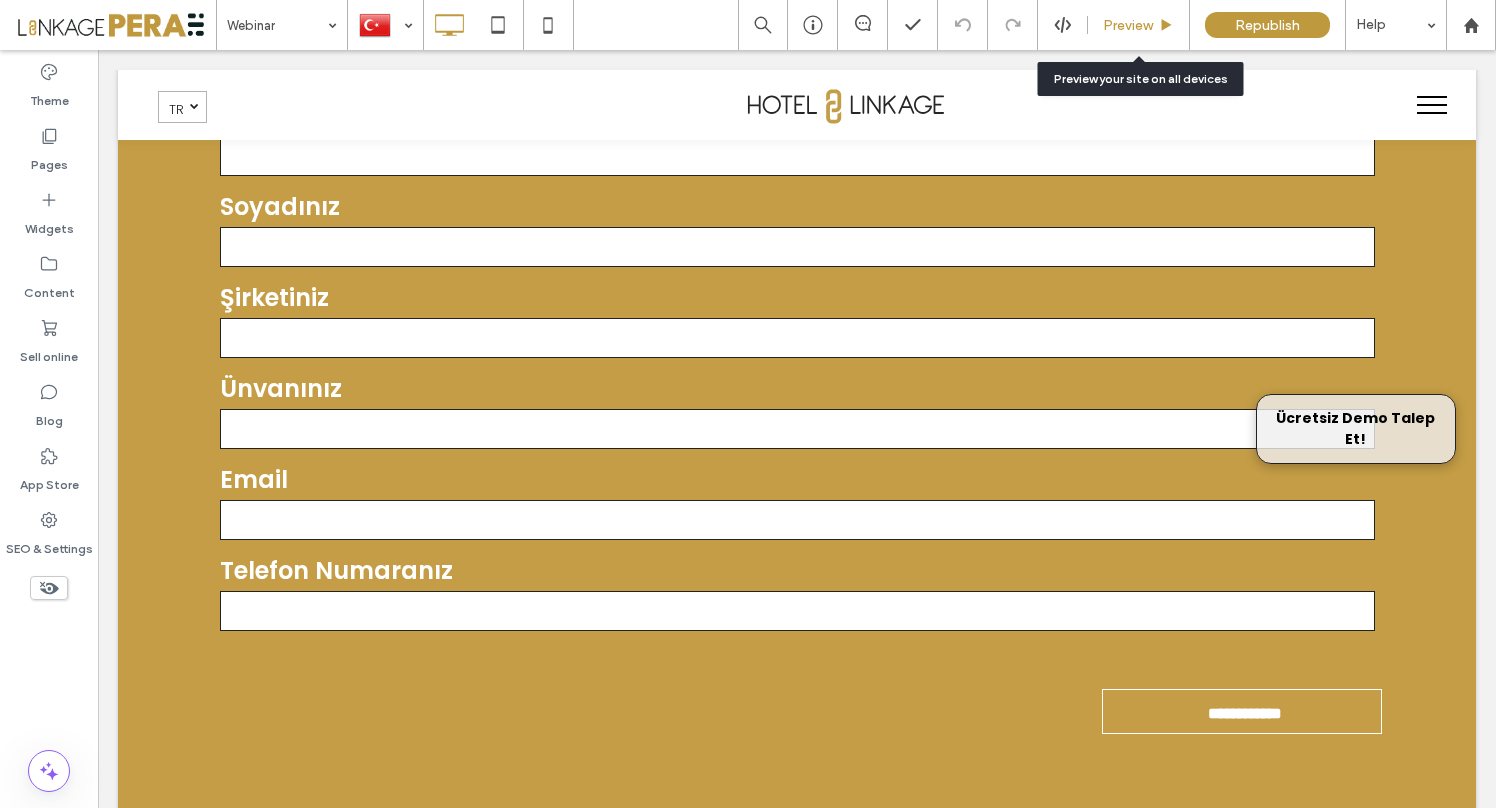 click on "Preview" at bounding box center (1128, 25) 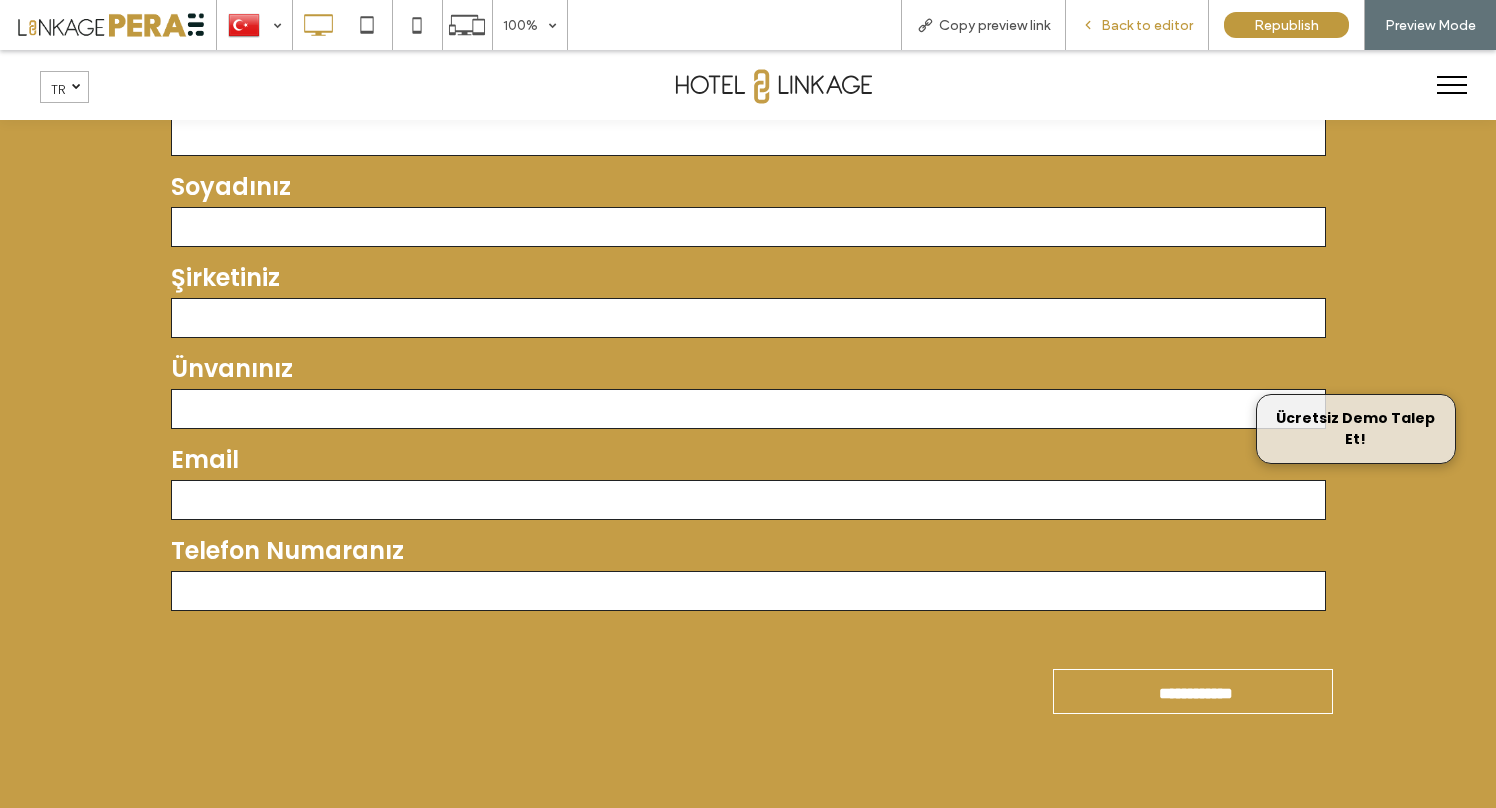 click on "Back to editor" at bounding box center [1137, 25] 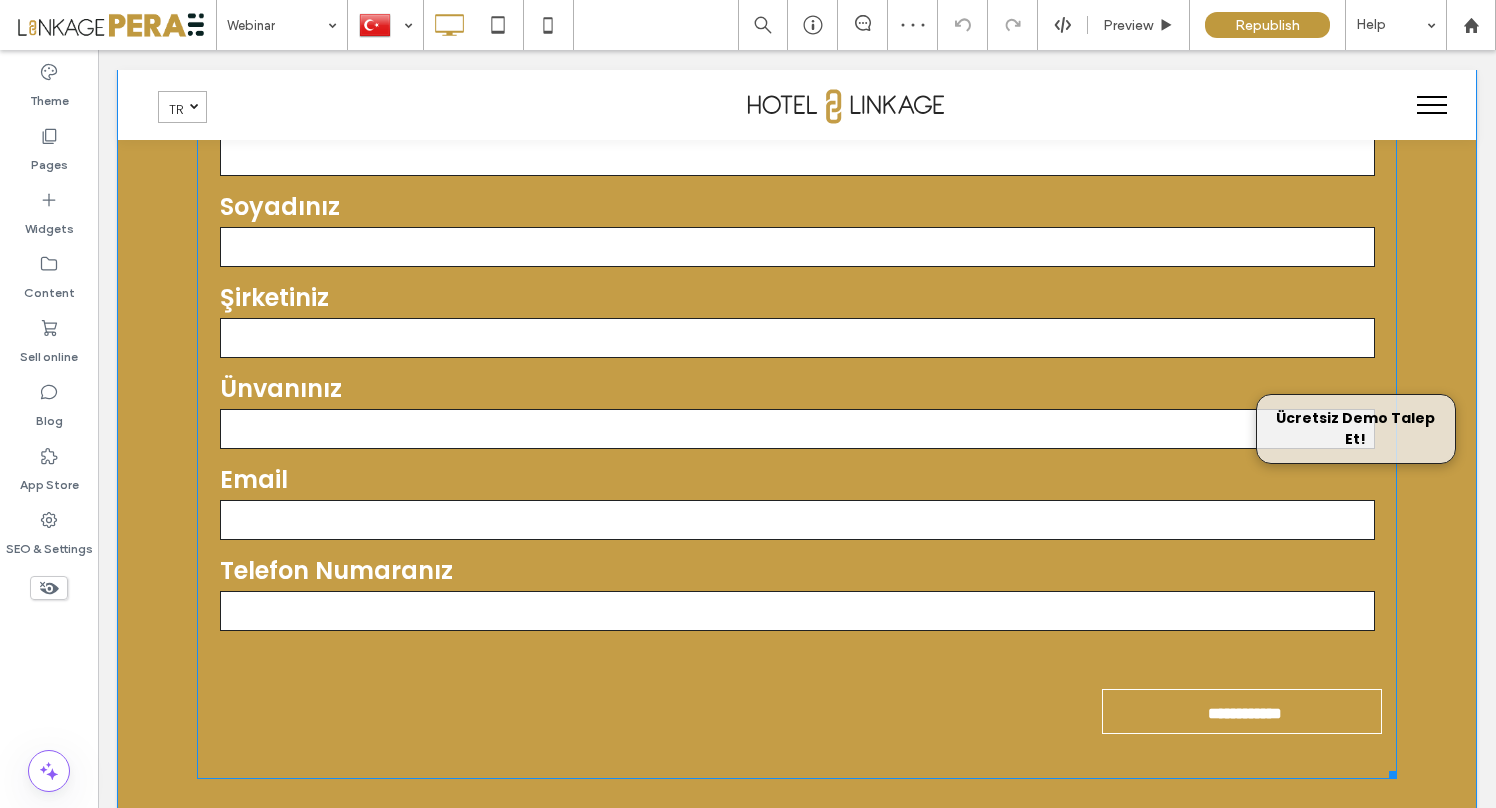 click on "Şirketiniz" at bounding box center [797, 297] 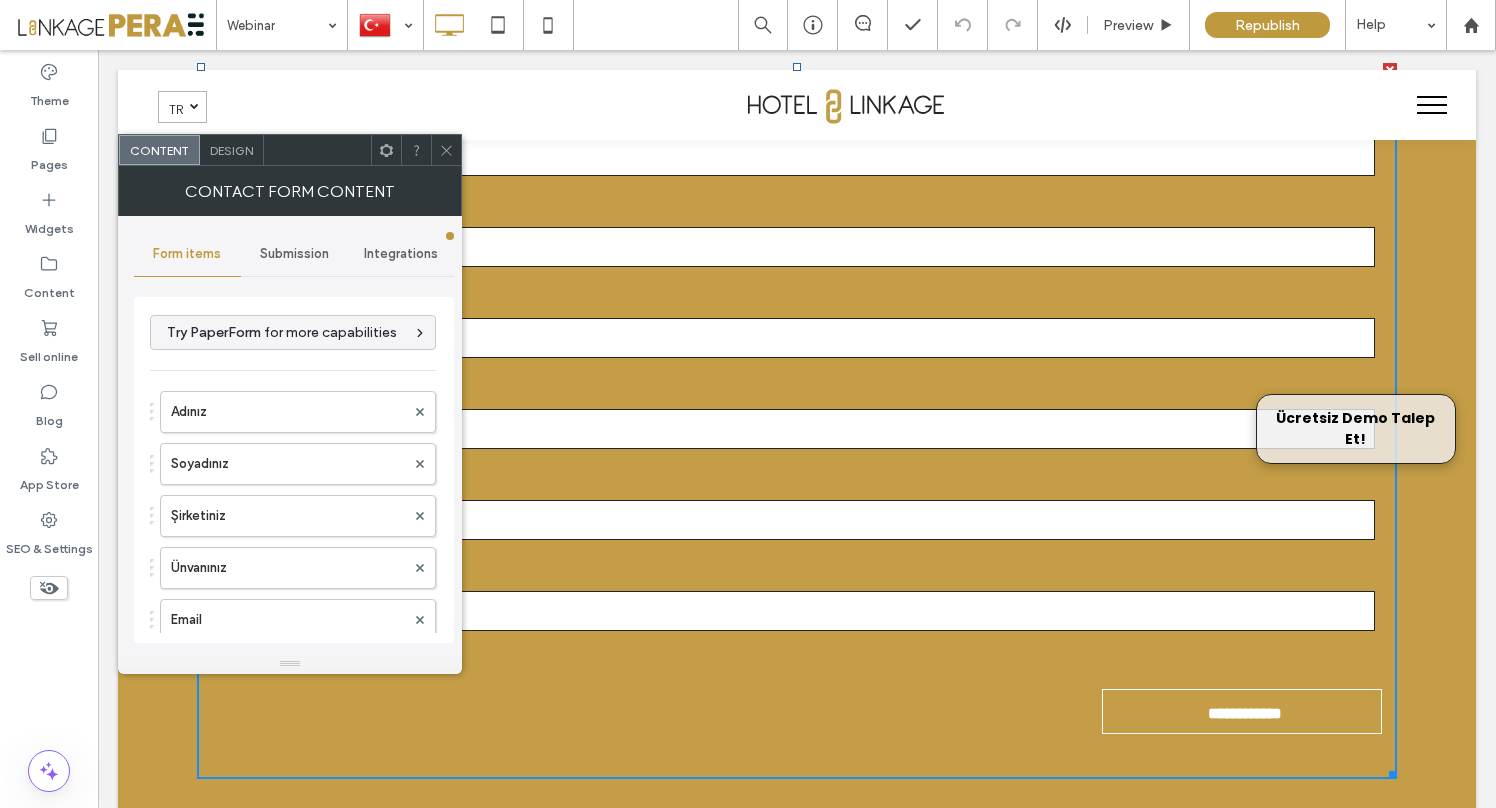 click on "Integrations" at bounding box center [401, 254] 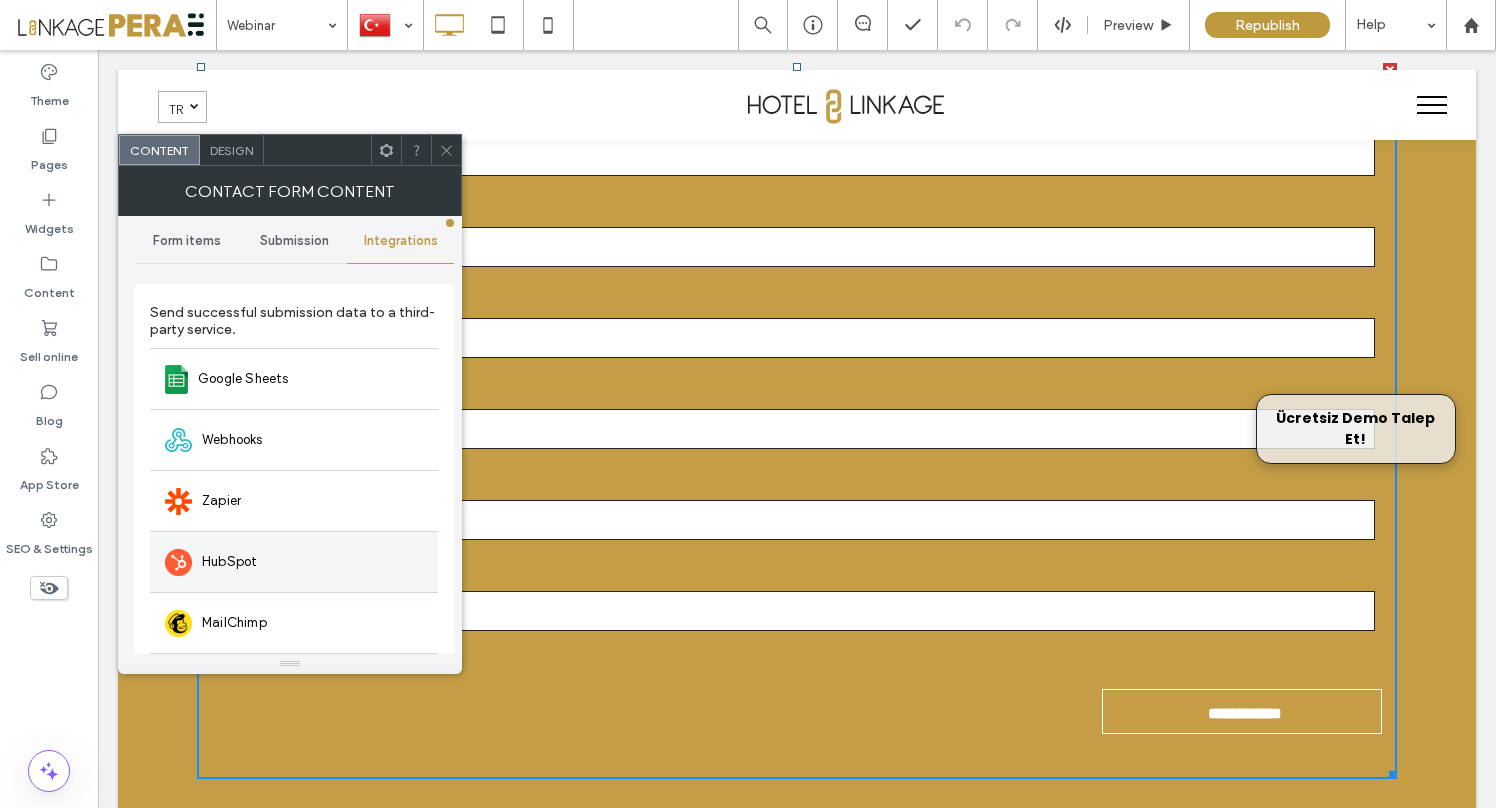 scroll, scrollTop: 0, scrollLeft: 0, axis: both 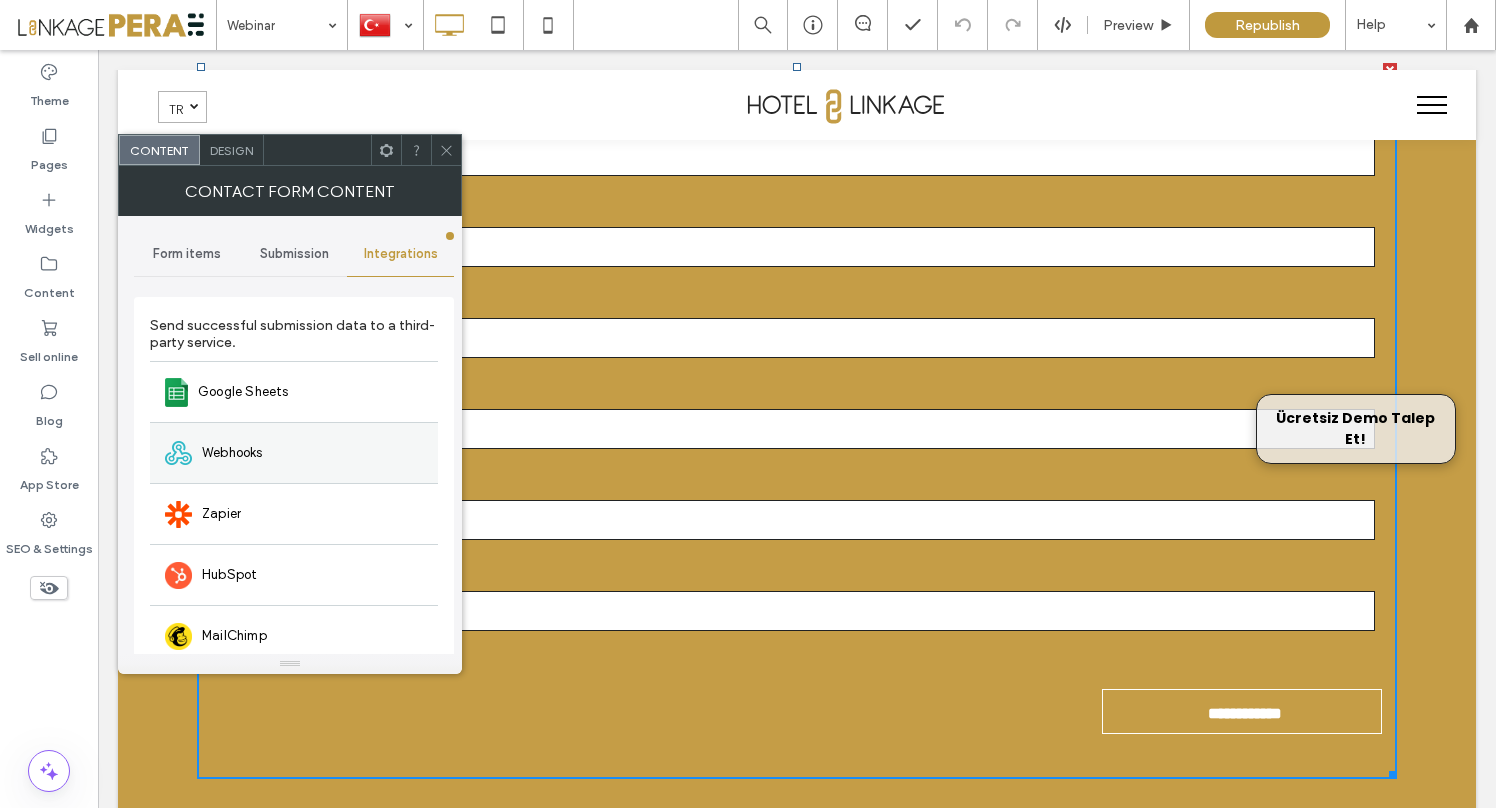 click on "Webhooks" at bounding box center [232, 453] 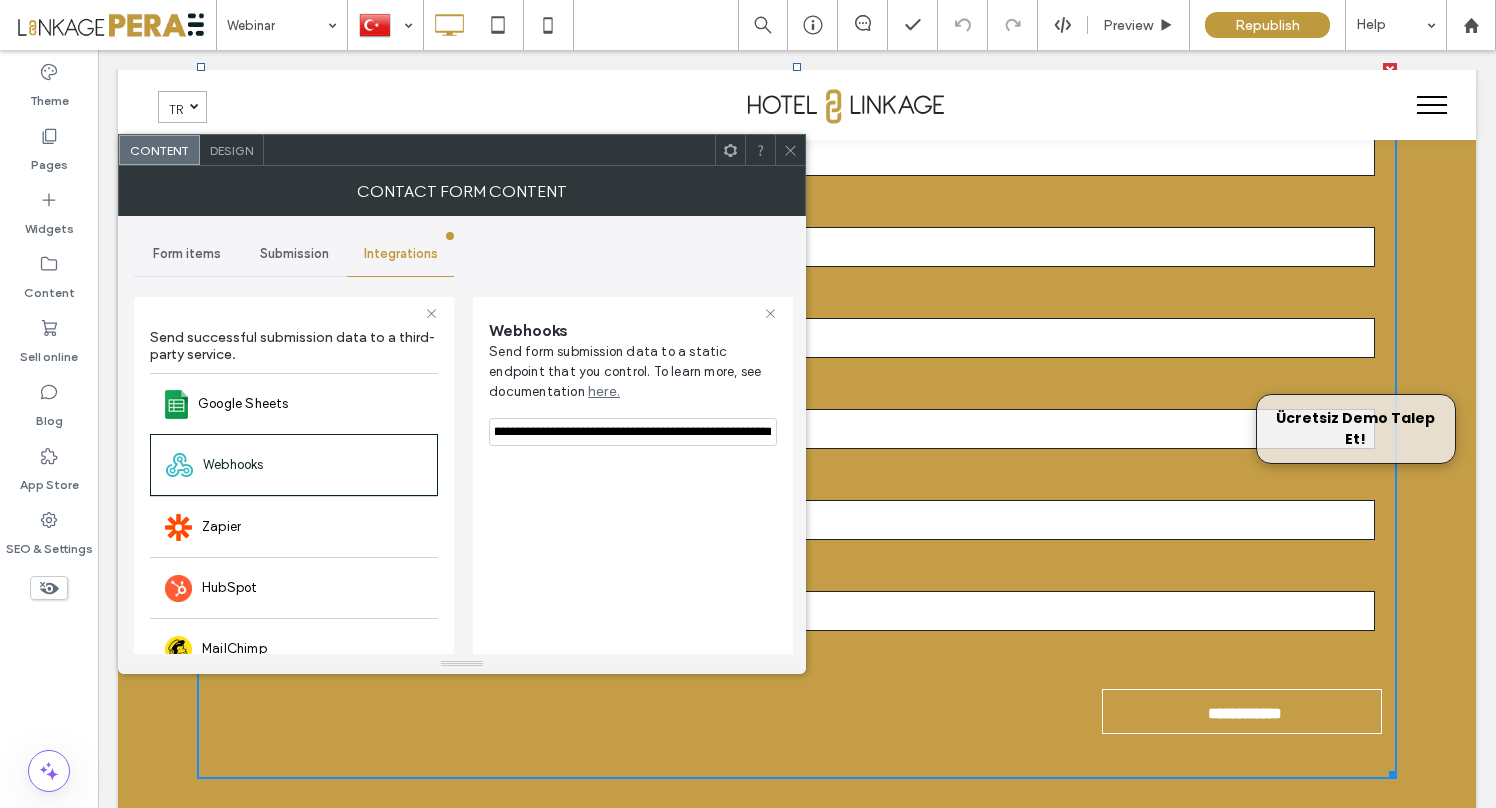 scroll, scrollTop: 0, scrollLeft: 228, axis: horizontal 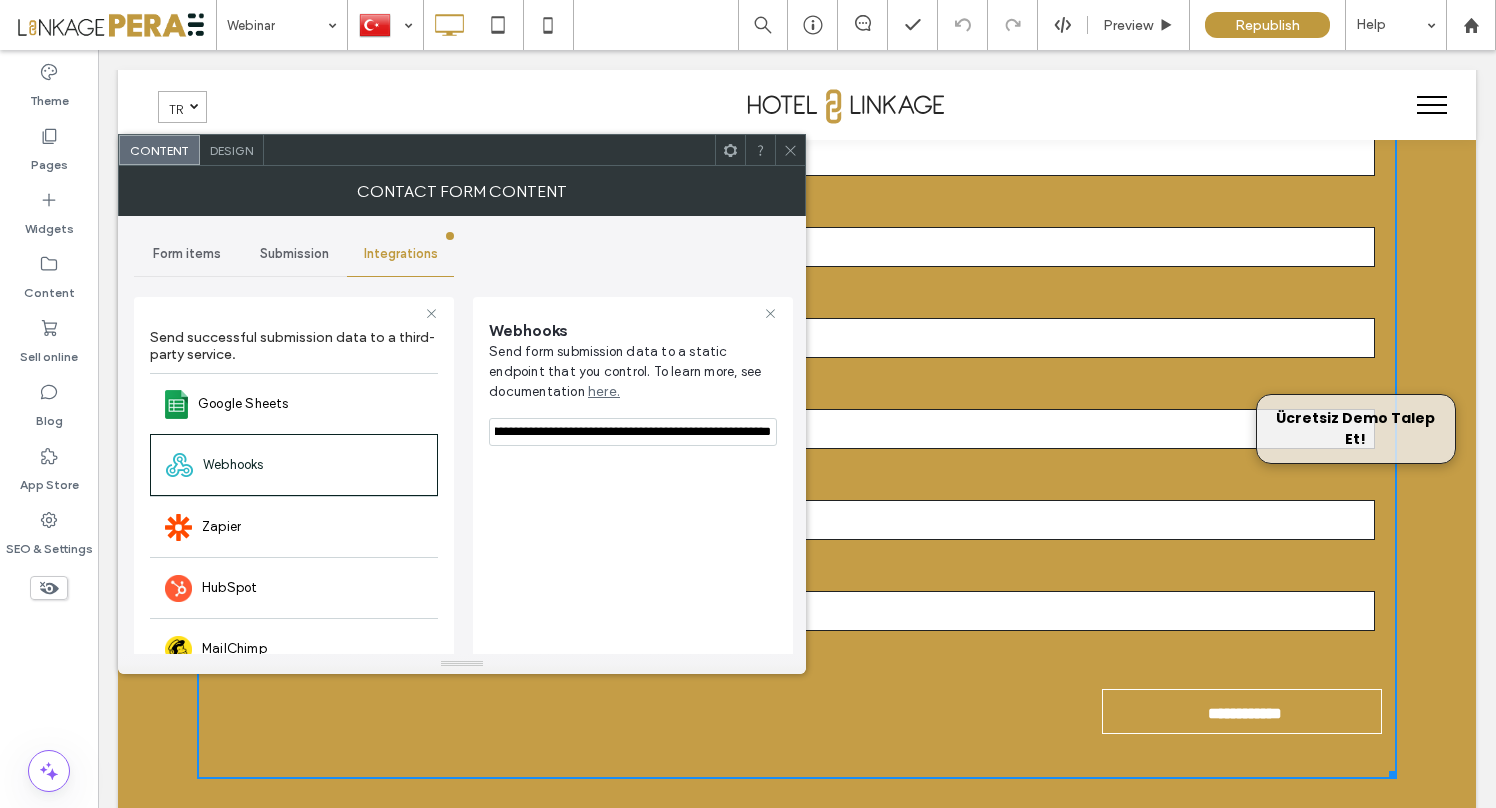 drag, startPoint x: 665, startPoint y: 483, endPoint x: 871, endPoint y: 494, distance: 206.29349 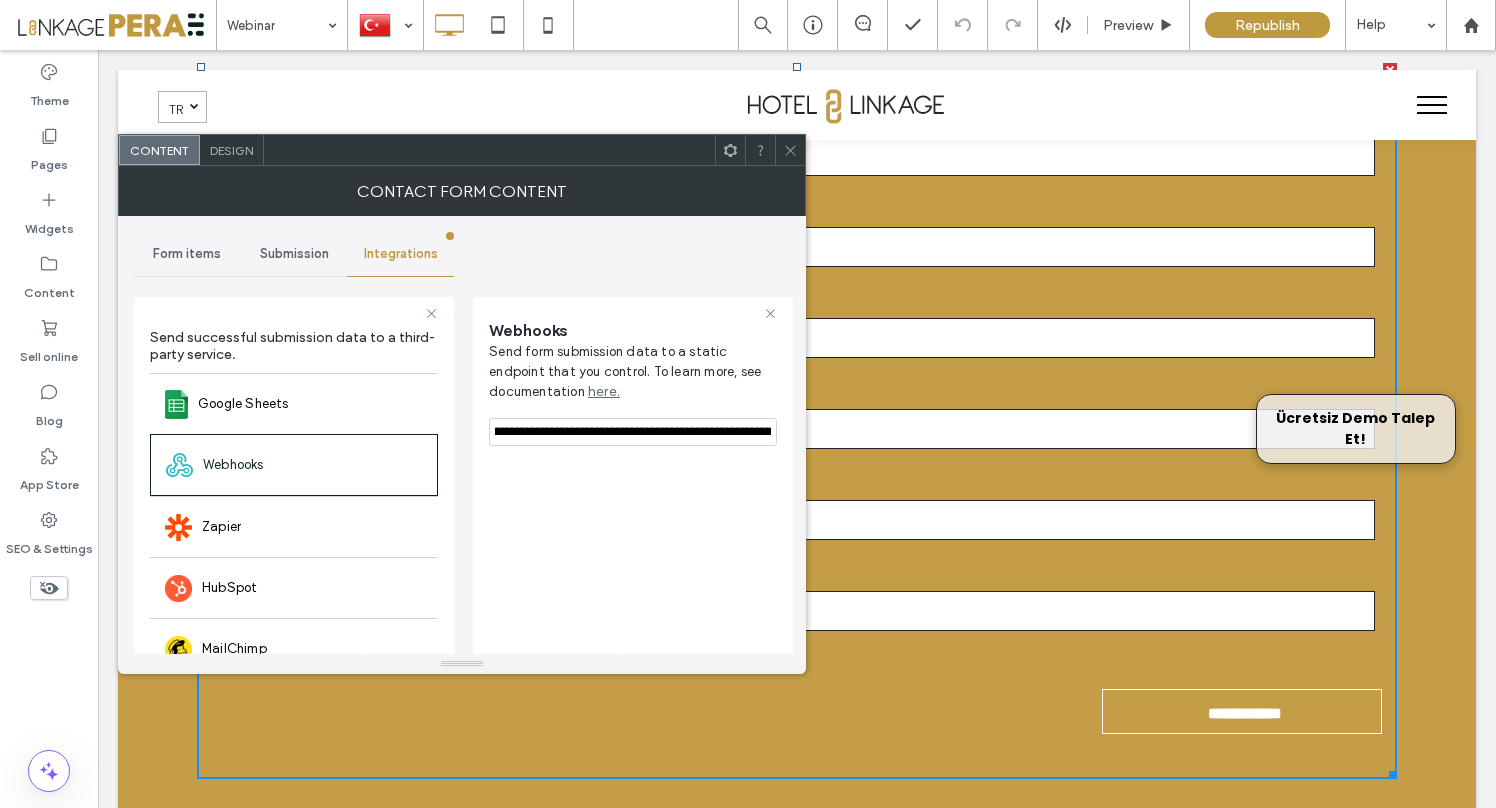 scroll, scrollTop: 0, scrollLeft: 0, axis: both 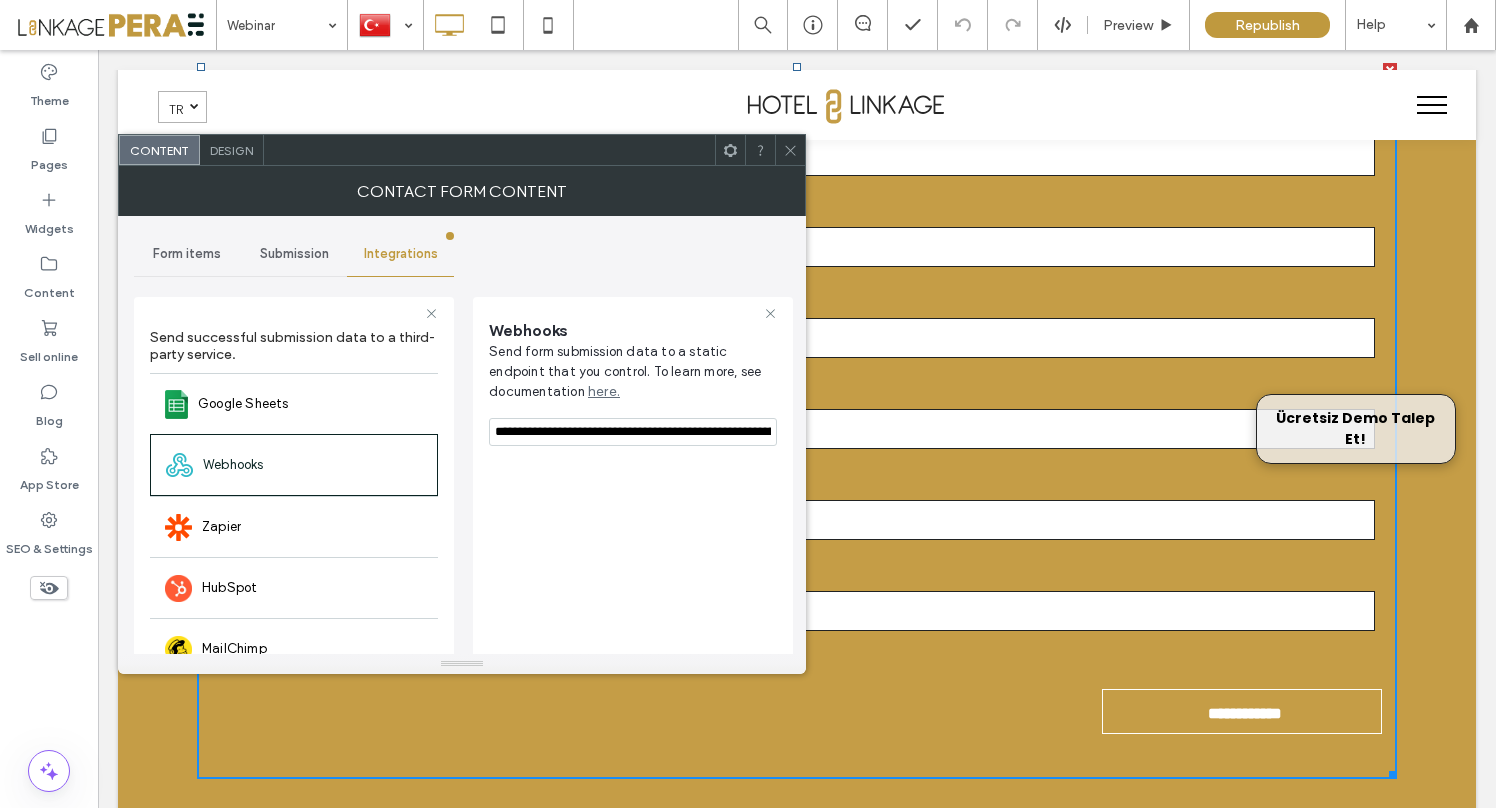 click on "**********" at bounding box center [633, 554] 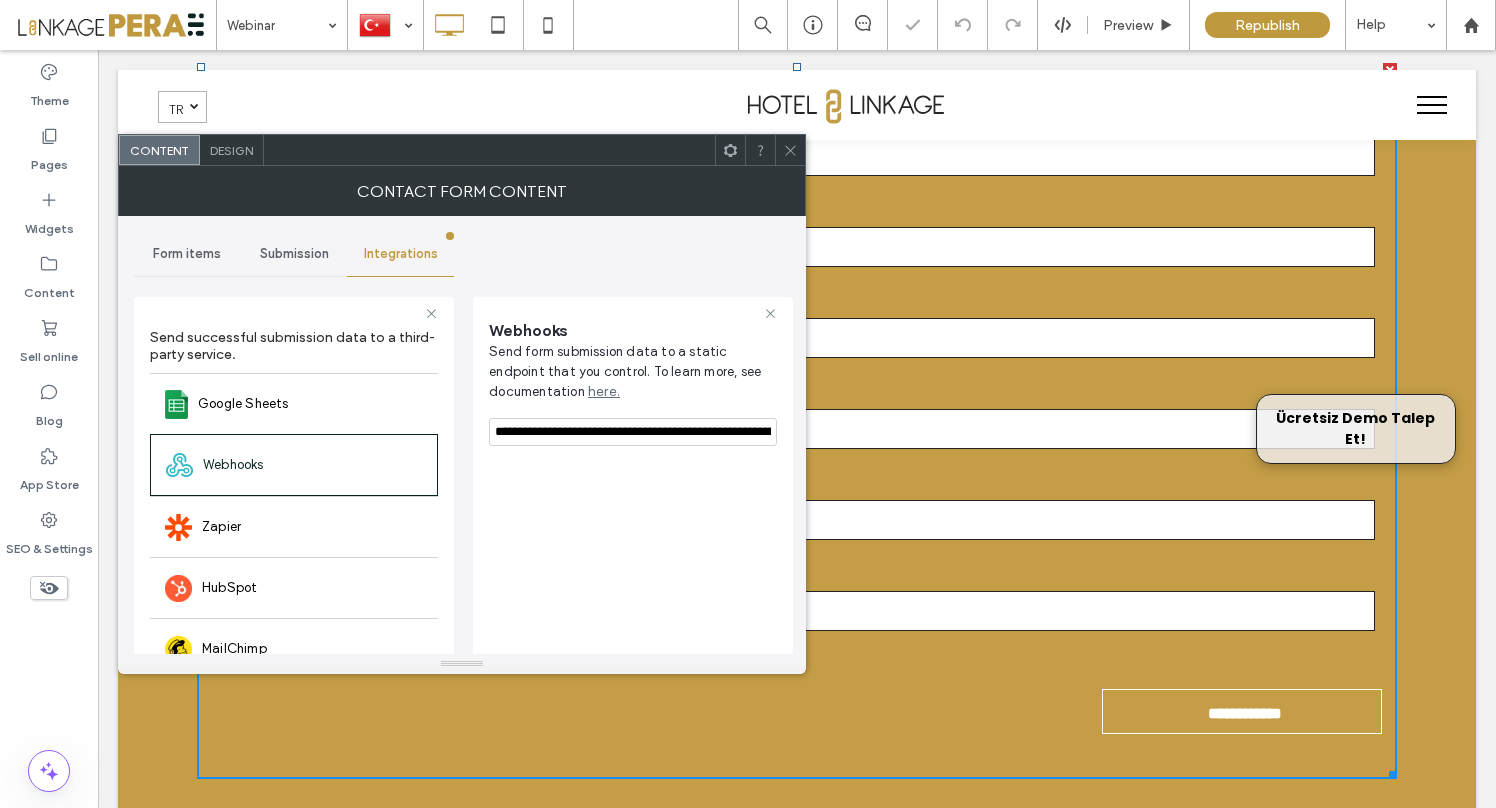 click 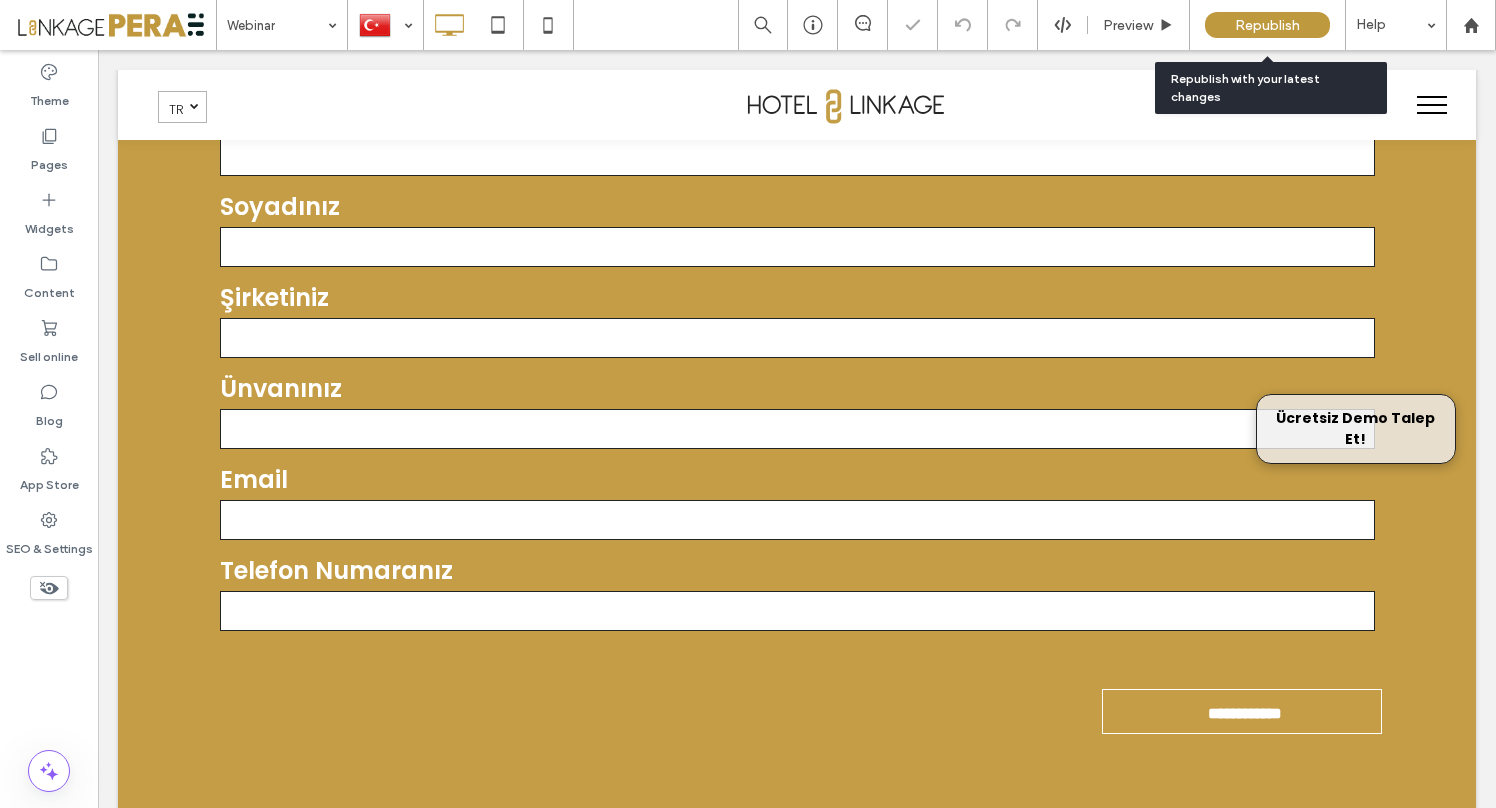 click on "Republish" at bounding box center (1267, 25) 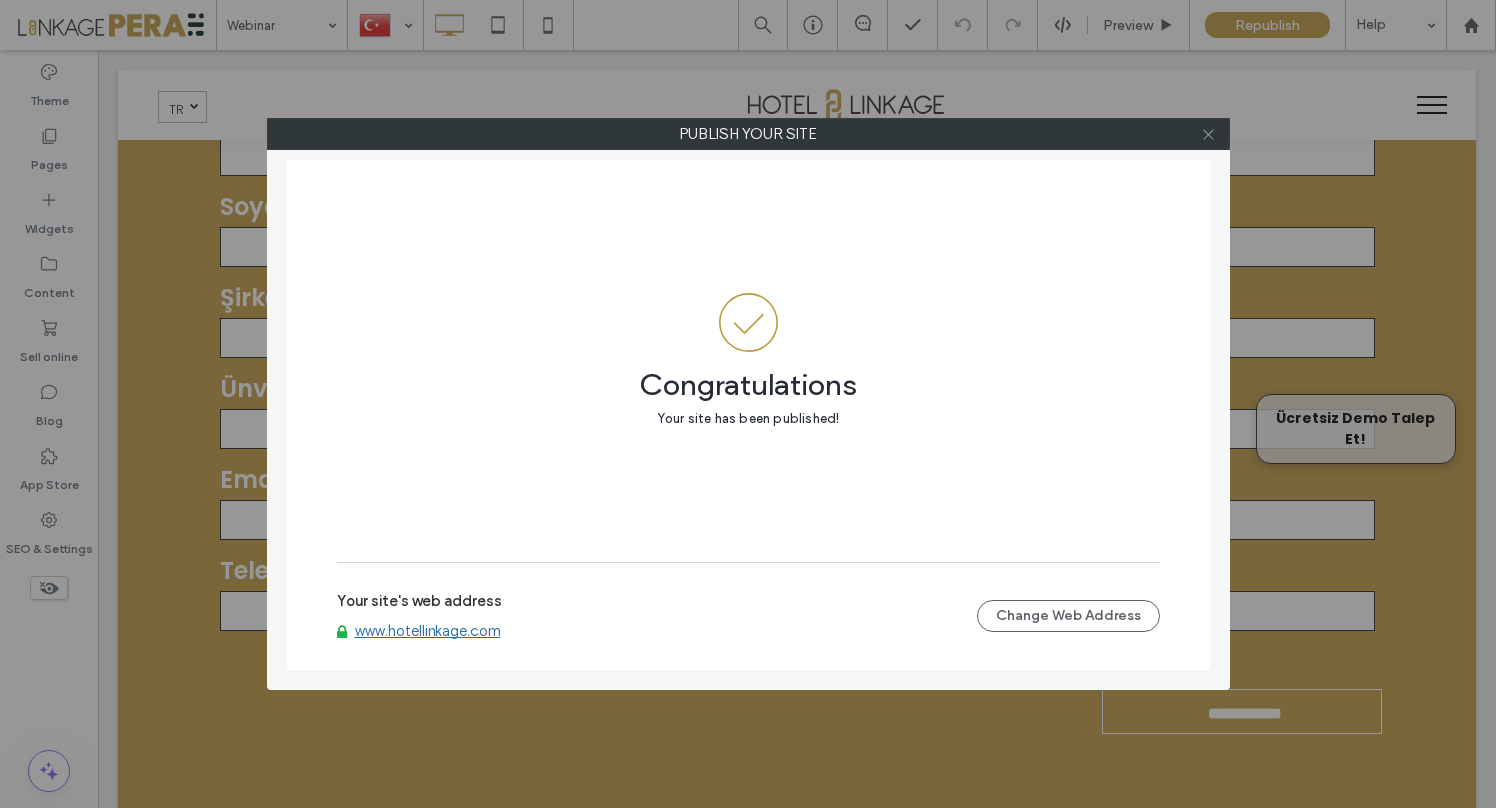 click 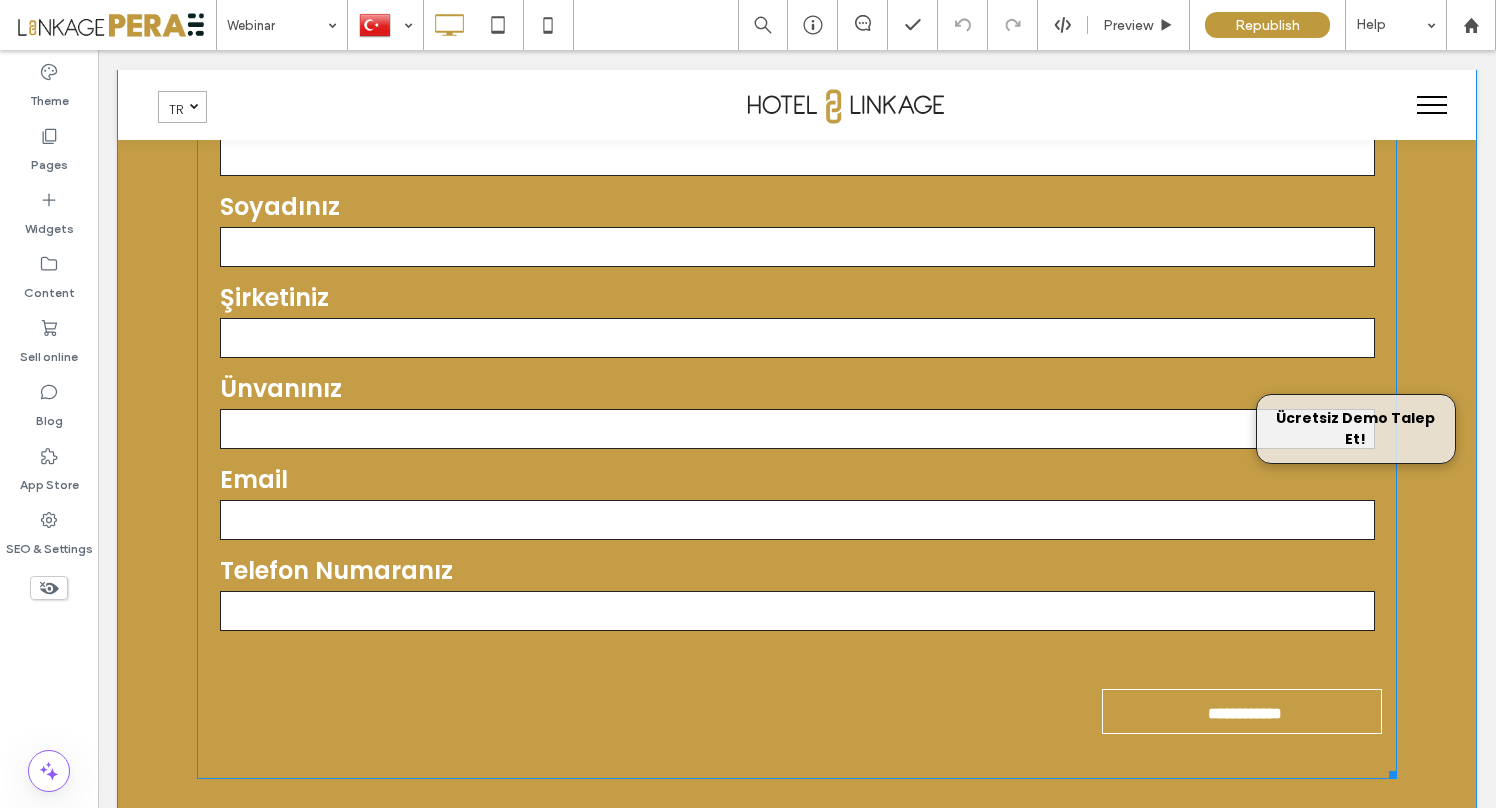 click on "Şirketiniz" at bounding box center (797, 320) 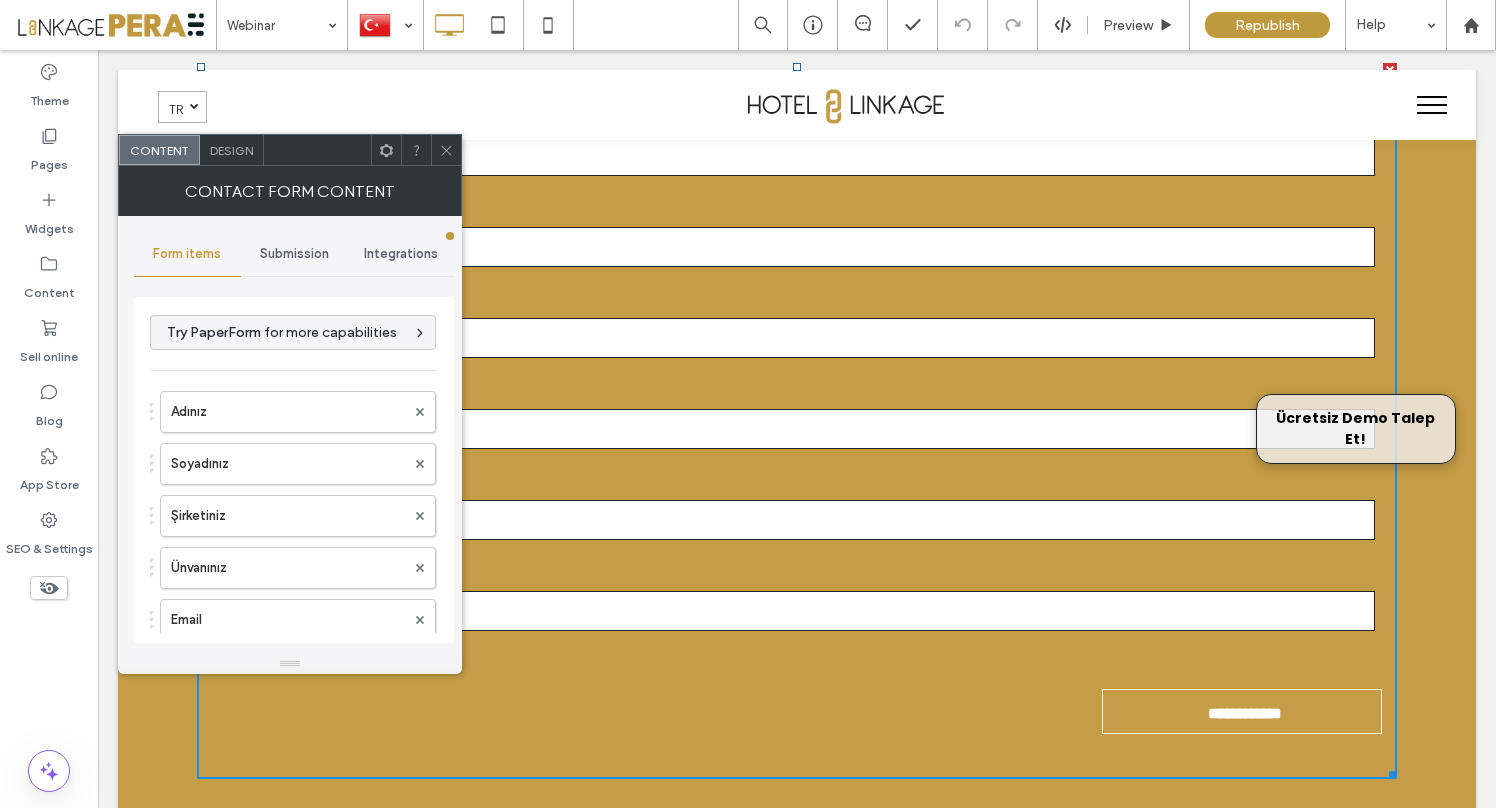 click on "Submission" at bounding box center (294, 254) 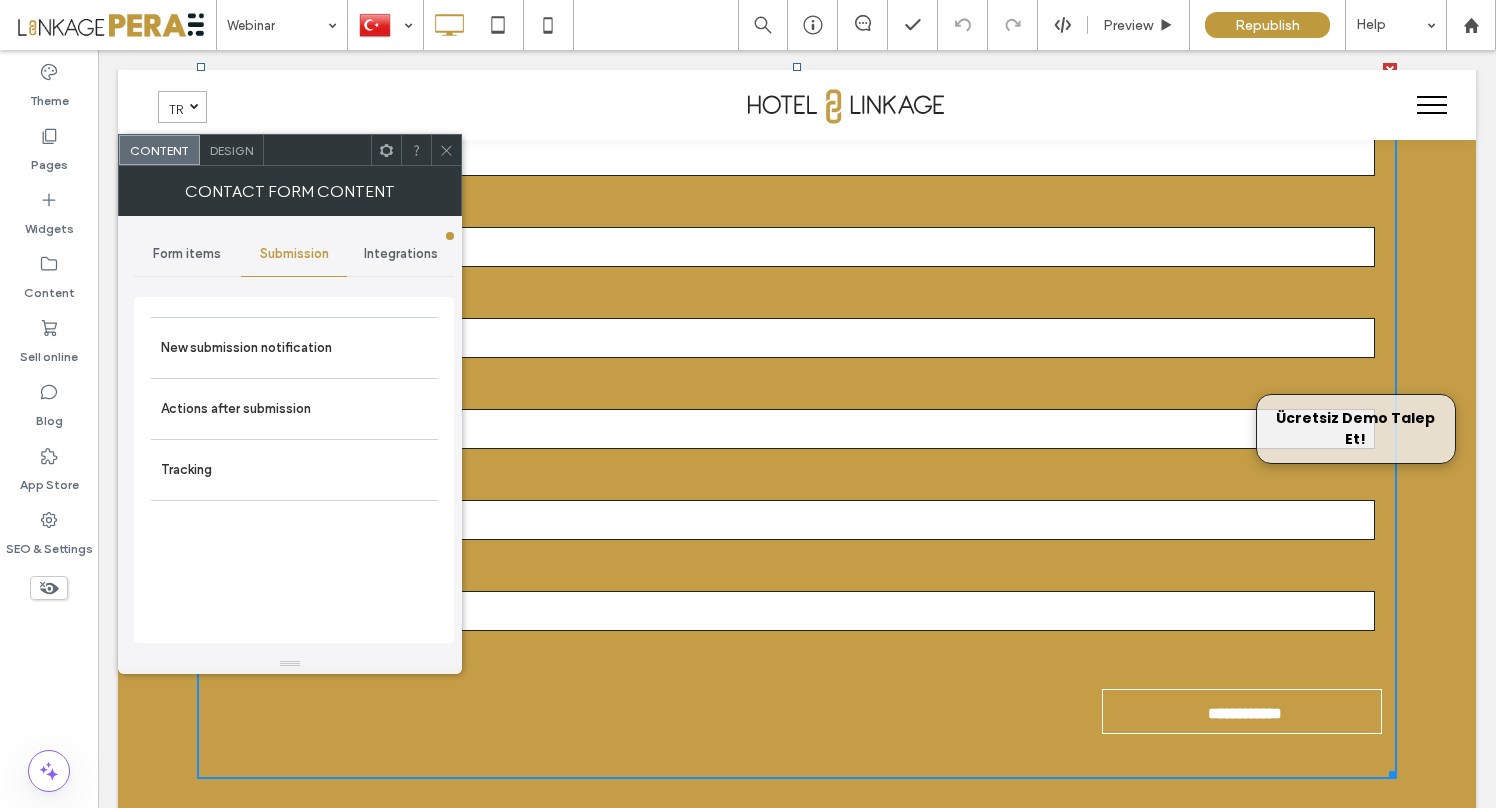 click on "Integrations" at bounding box center (401, 254) 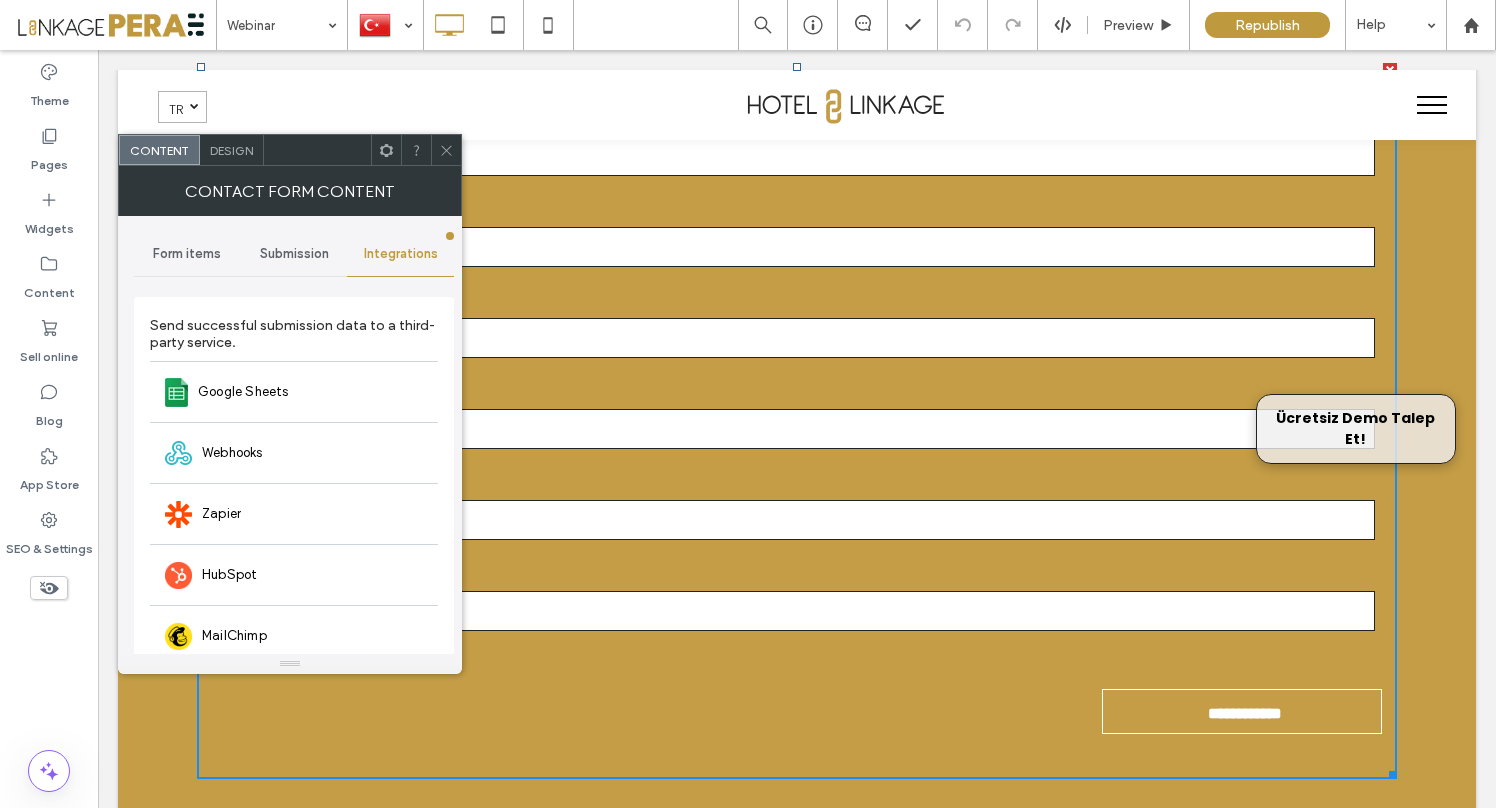 click on "Form items" at bounding box center (187, 254) 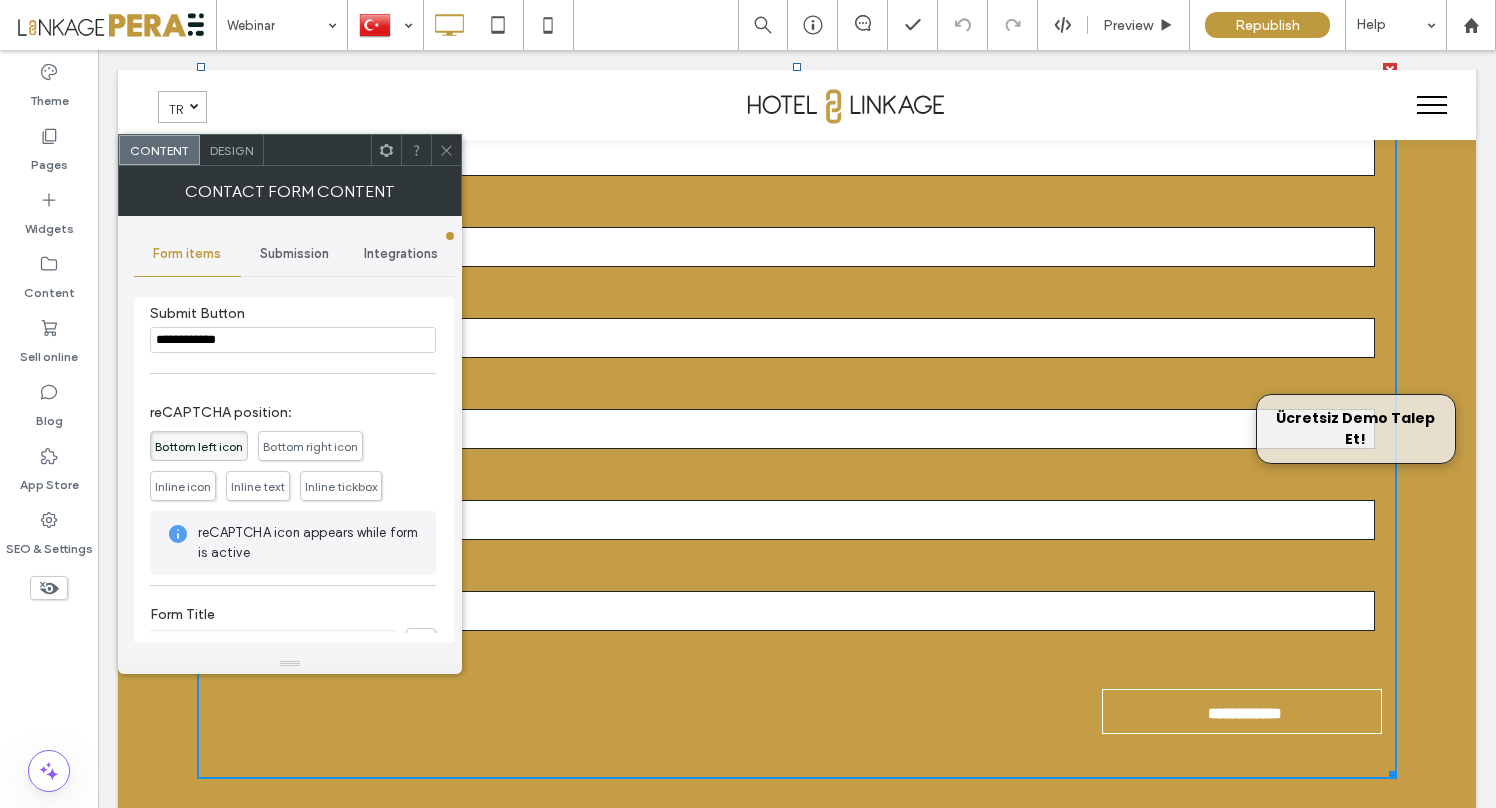 scroll, scrollTop: 502, scrollLeft: 0, axis: vertical 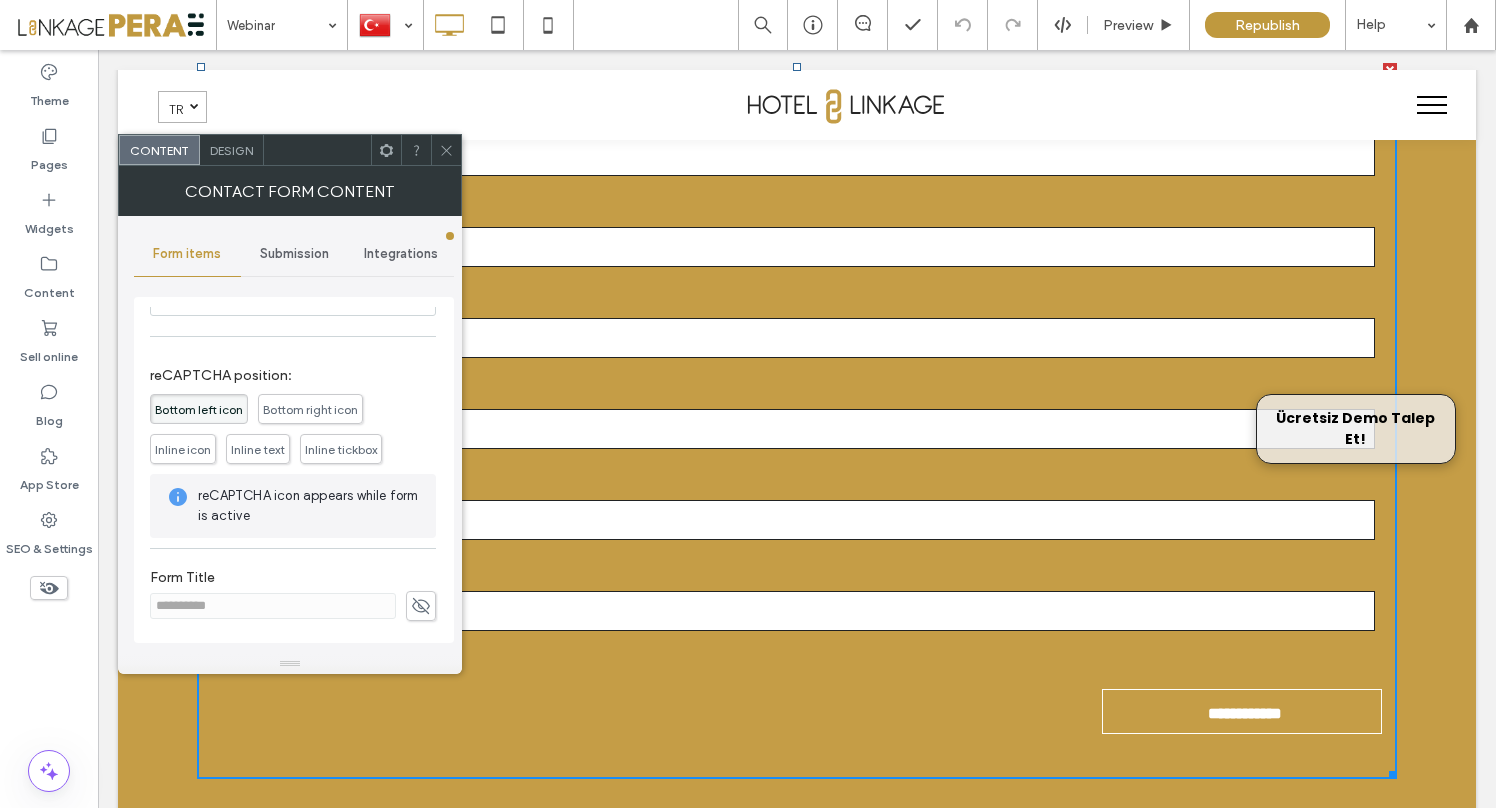 click on "Submission" at bounding box center (294, 254) 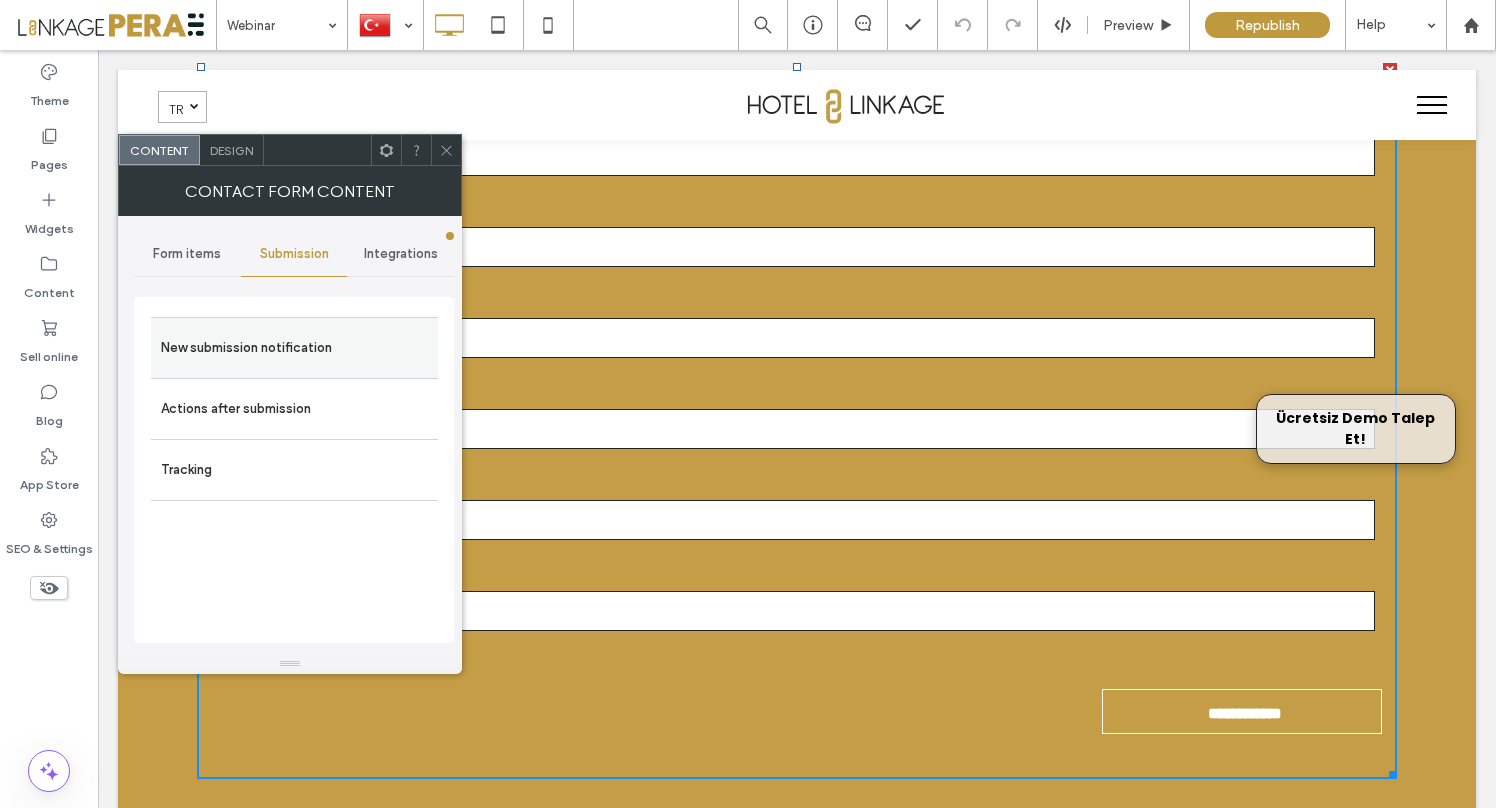click on "New submission notification" at bounding box center (294, 348) 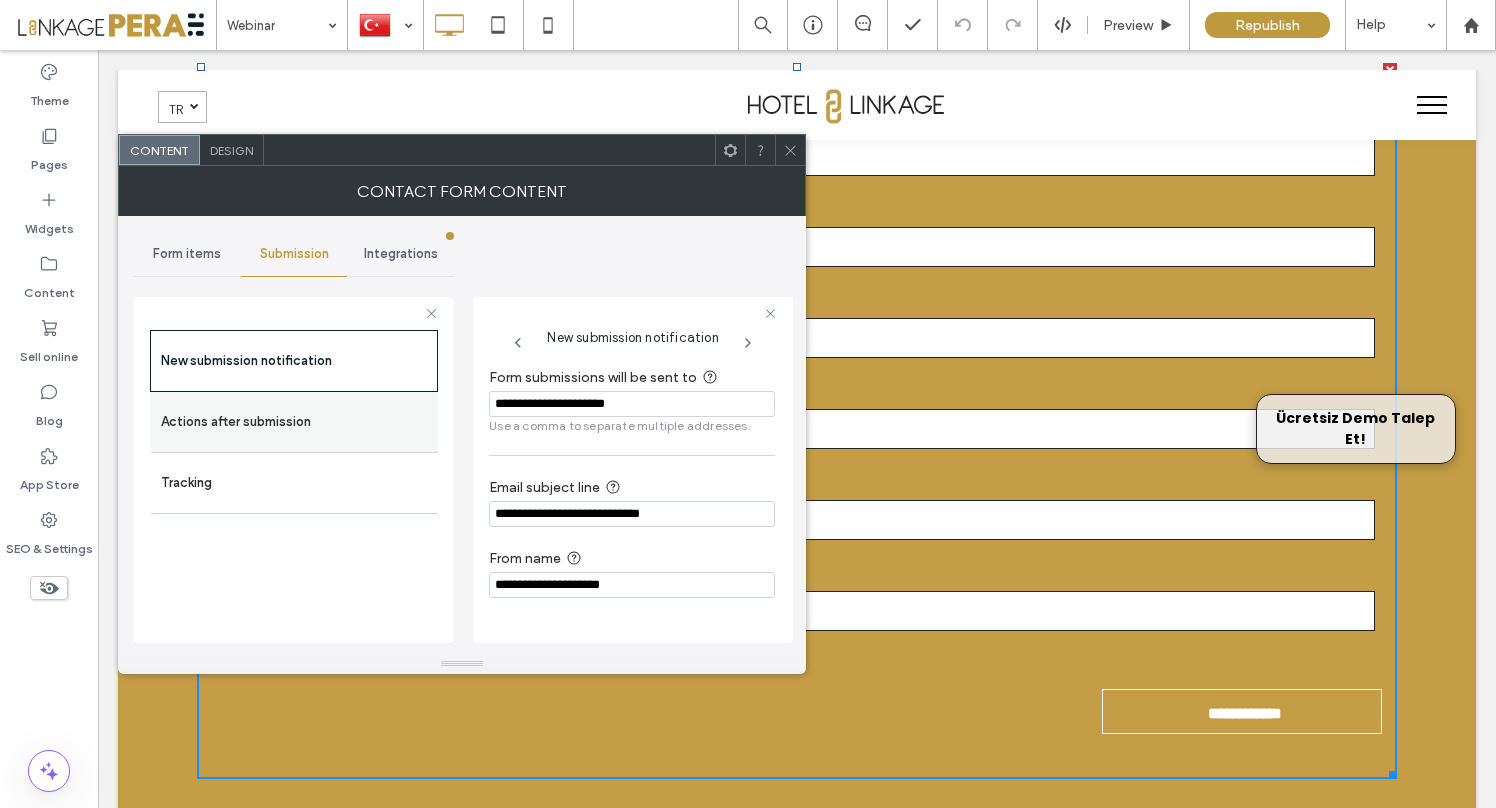 click on "Actions after submission" at bounding box center (294, 422) 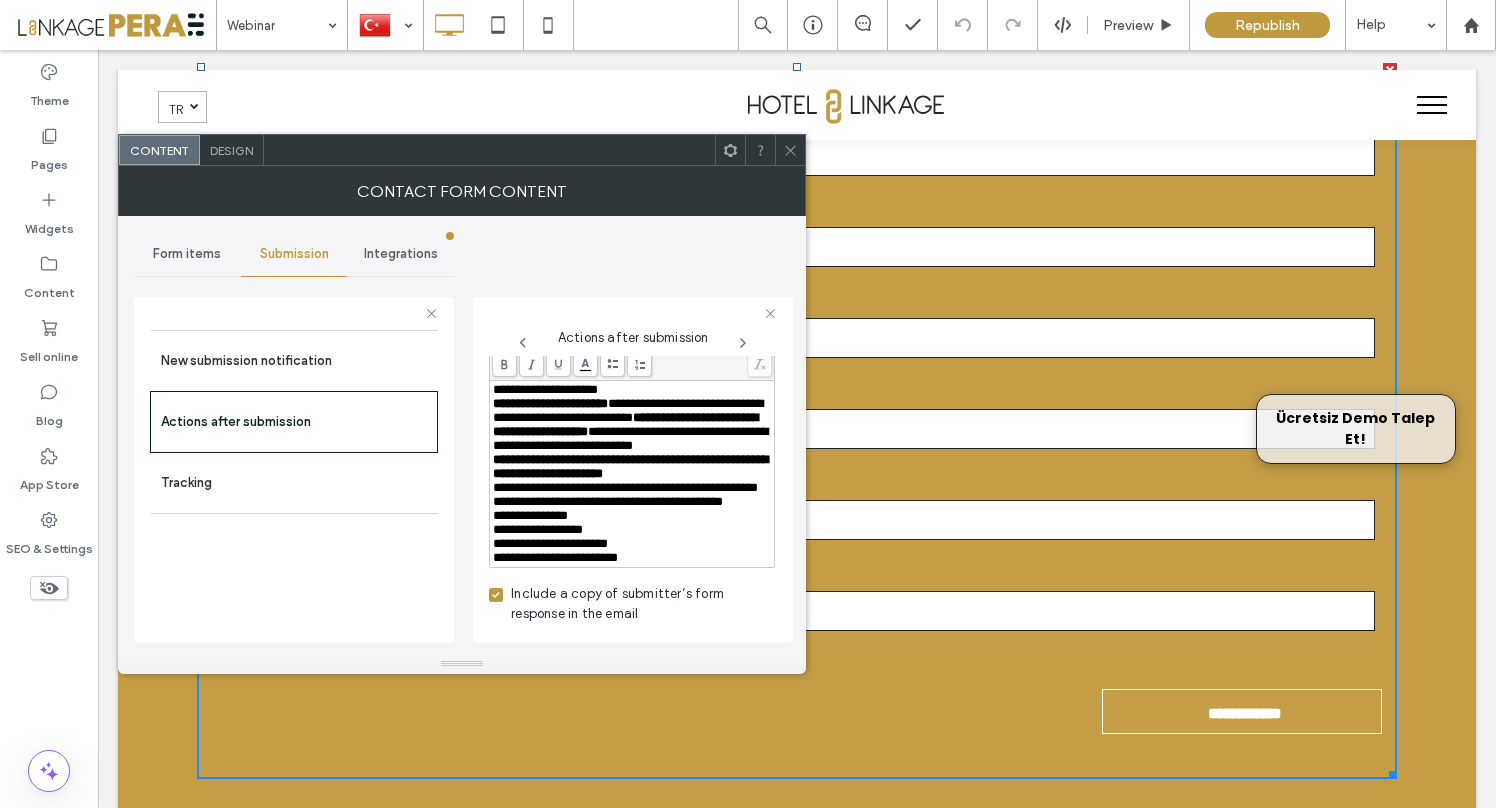 scroll, scrollTop: 899, scrollLeft: 0, axis: vertical 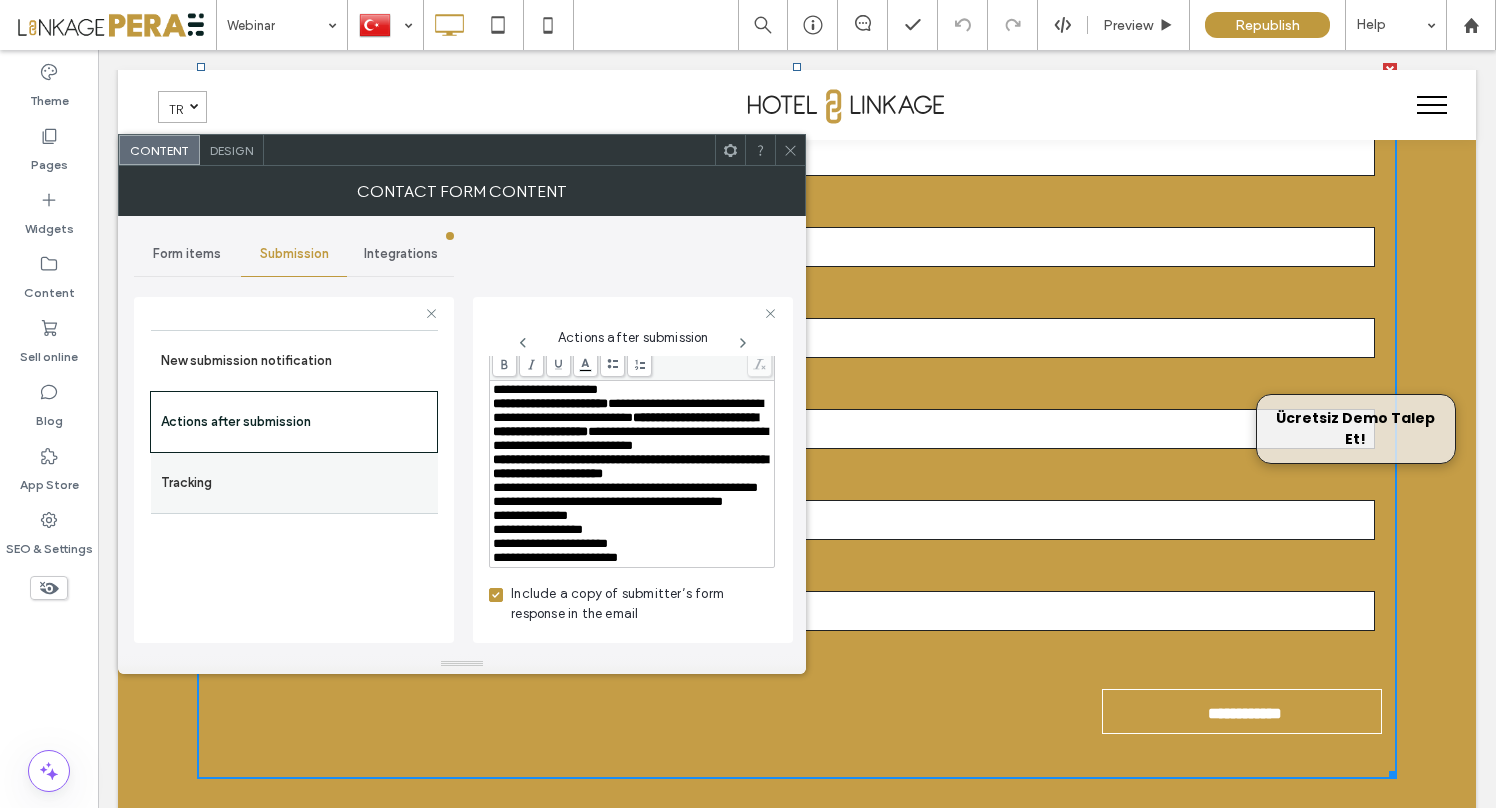 click on "Tracking" at bounding box center (294, 483) 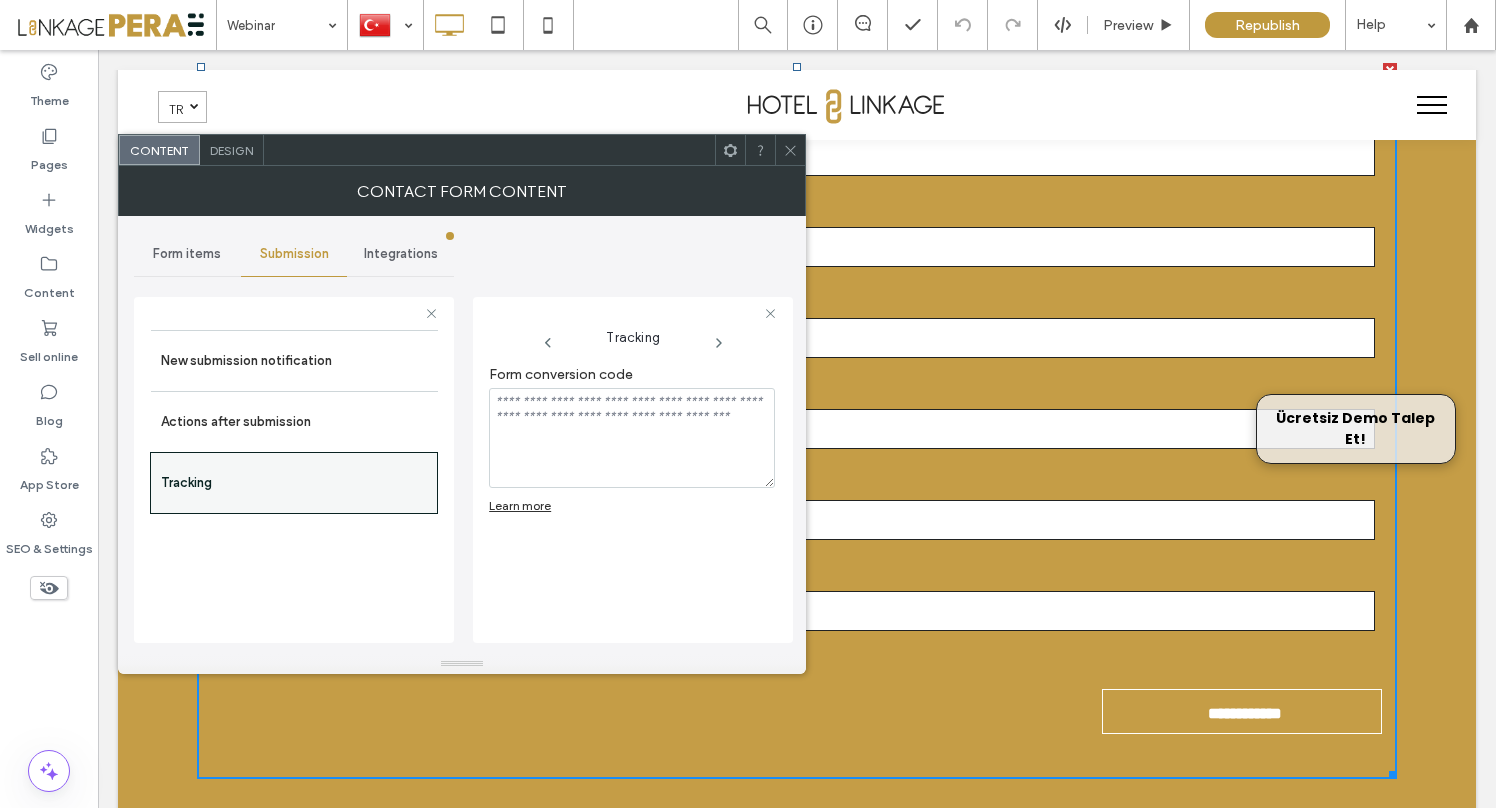 scroll, scrollTop: 0, scrollLeft: 0, axis: both 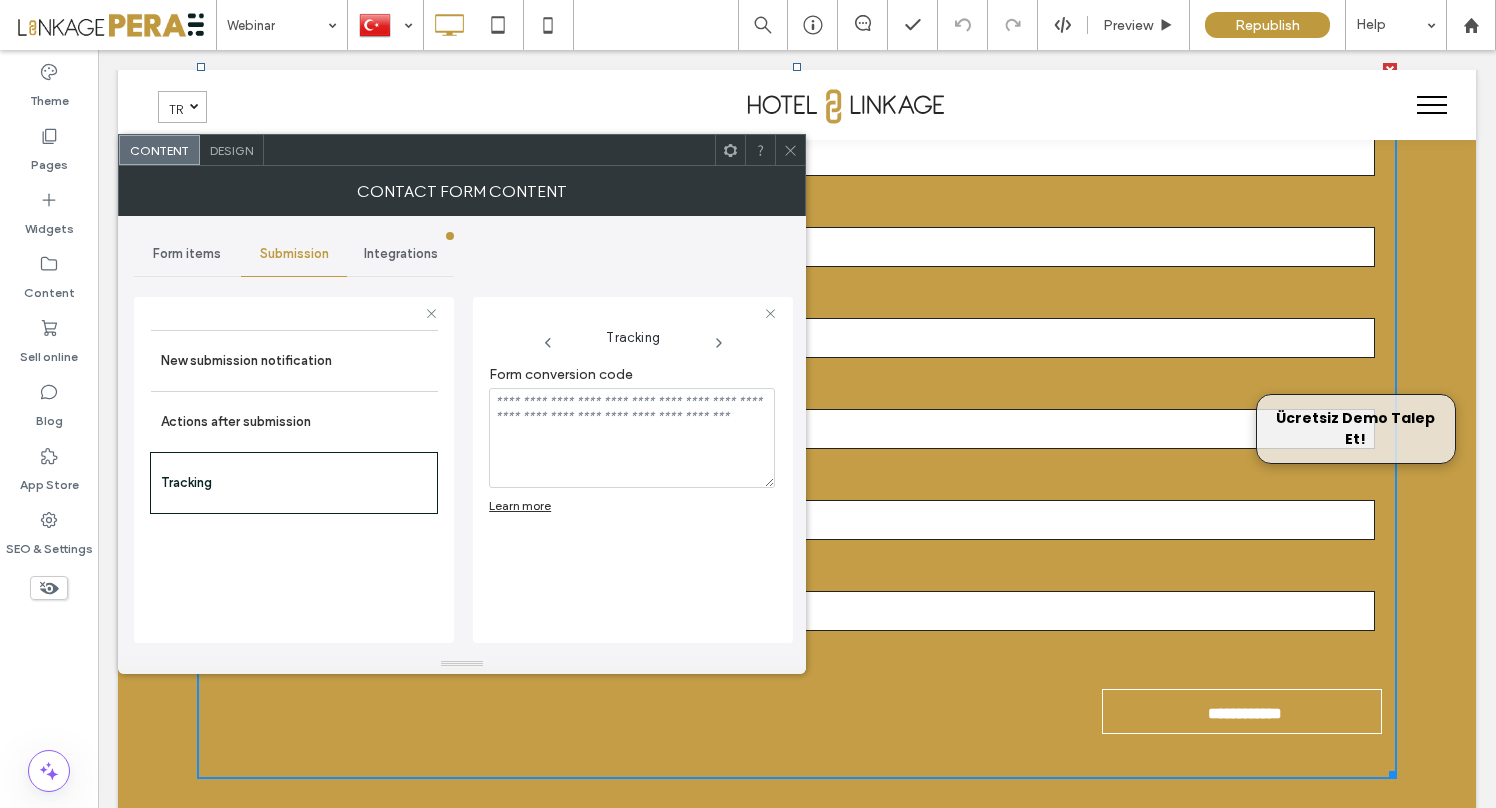 click 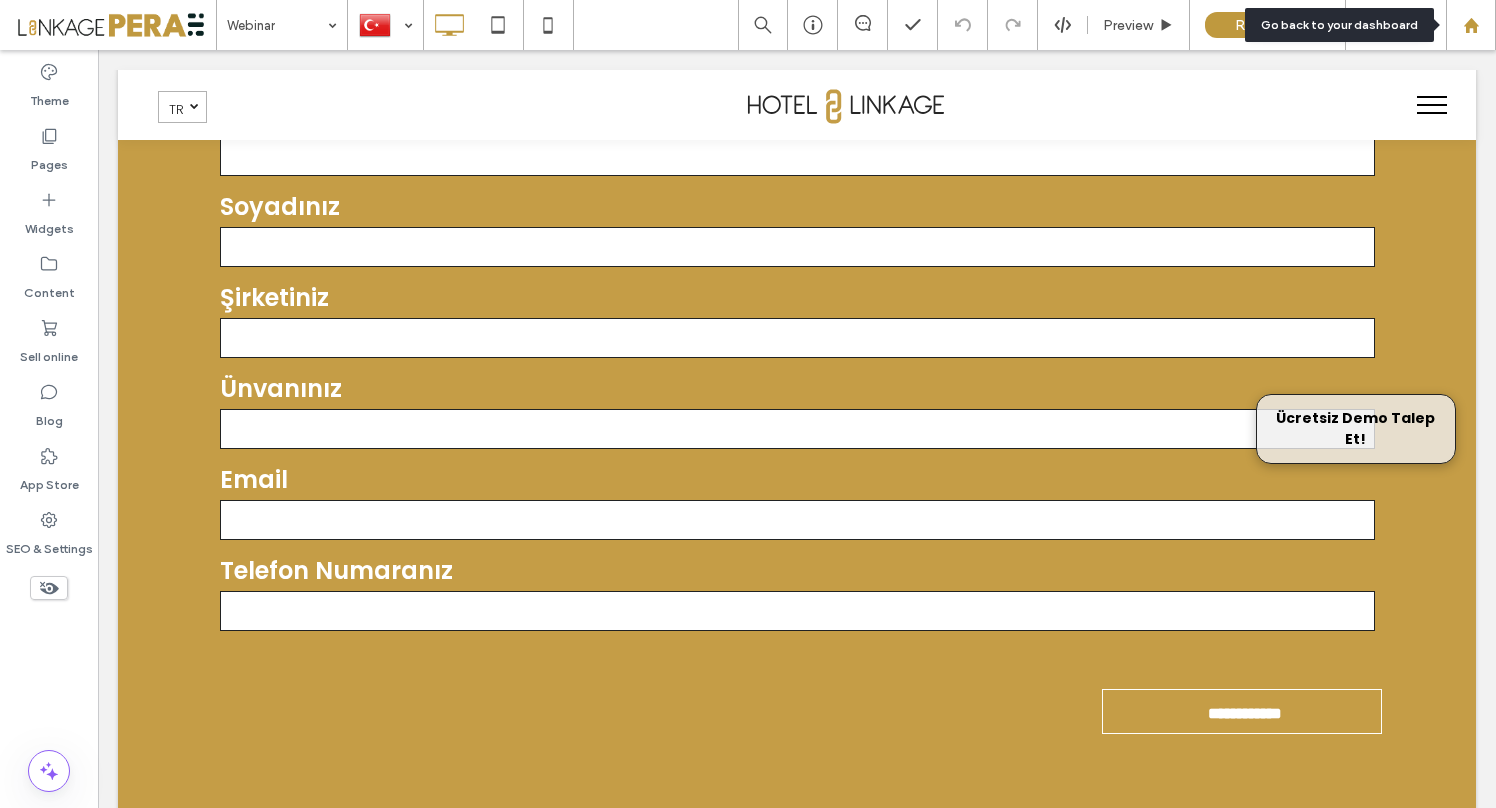 click 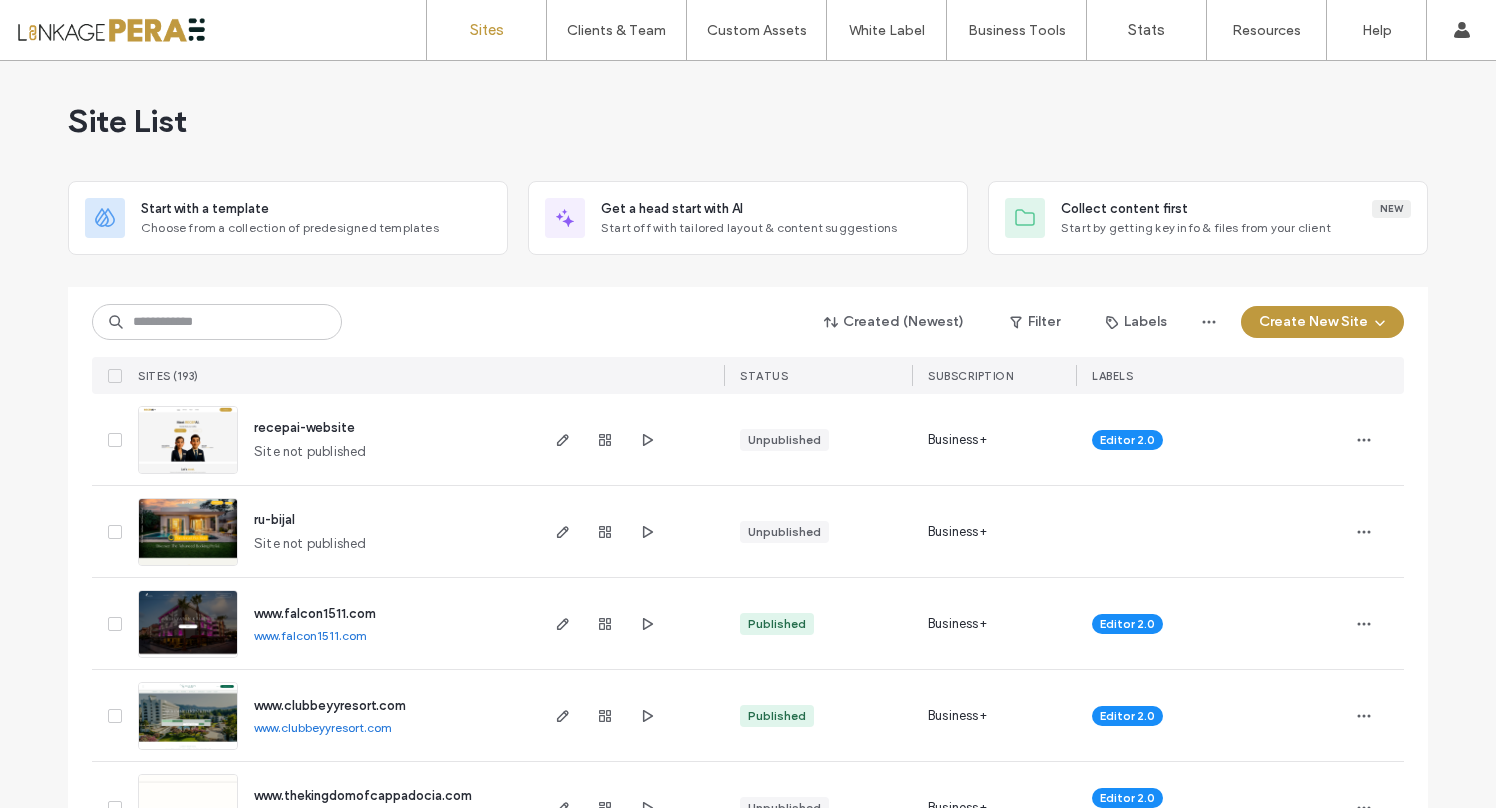 scroll, scrollTop: 0, scrollLeft: 0, axis: both 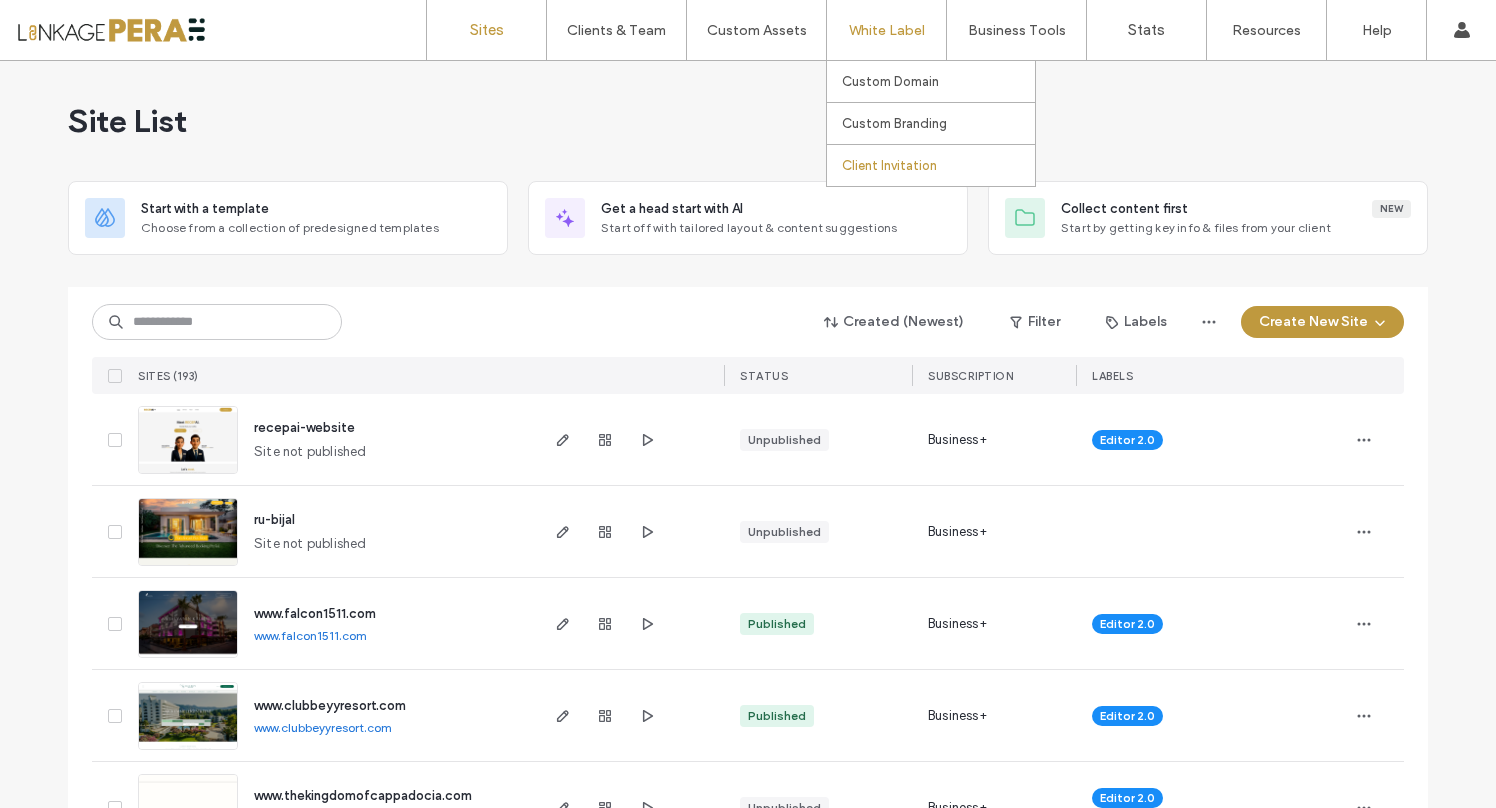 click on "Client Invitation" at bounding box center [889, 165] 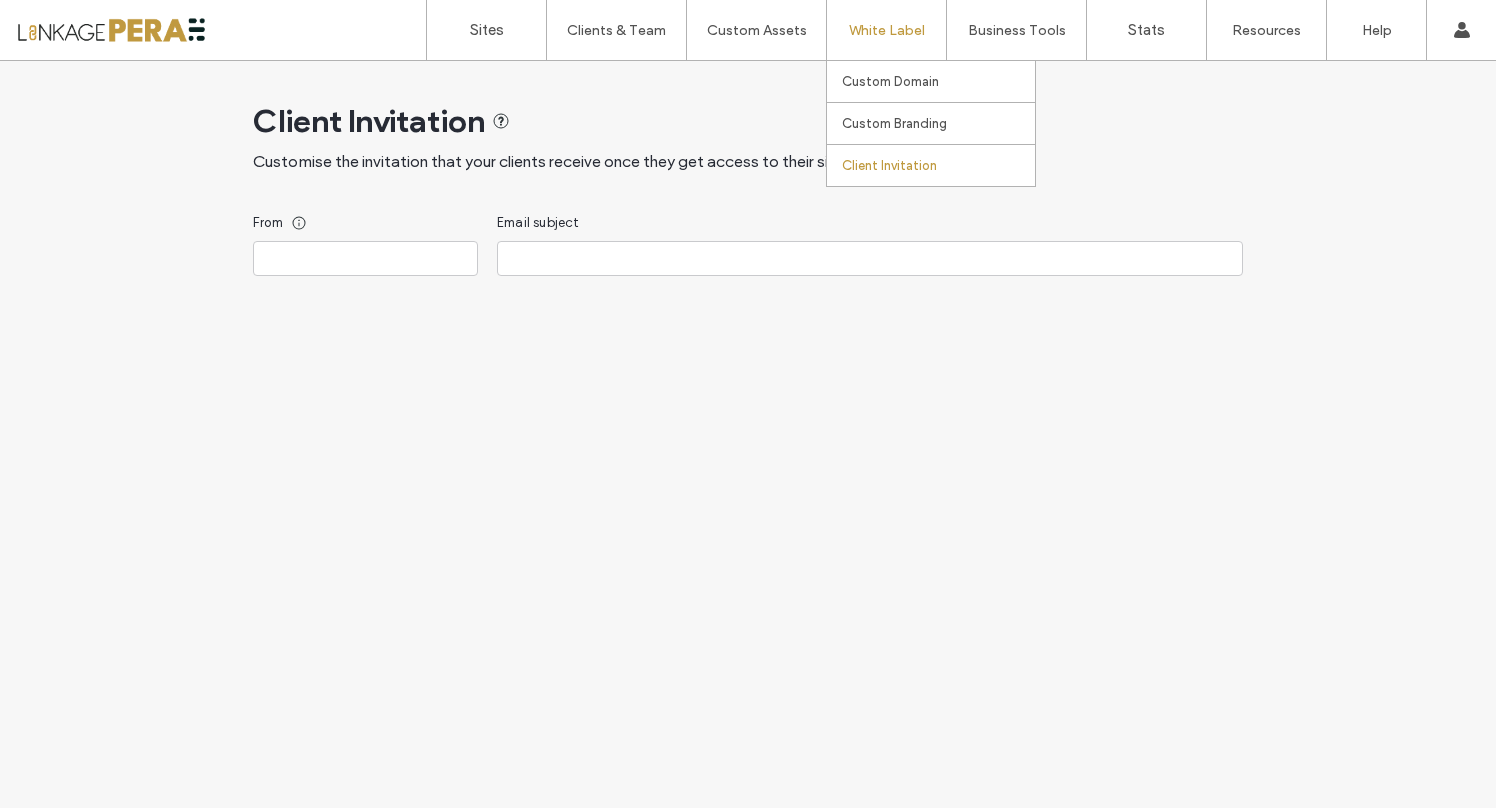 type on "**********" 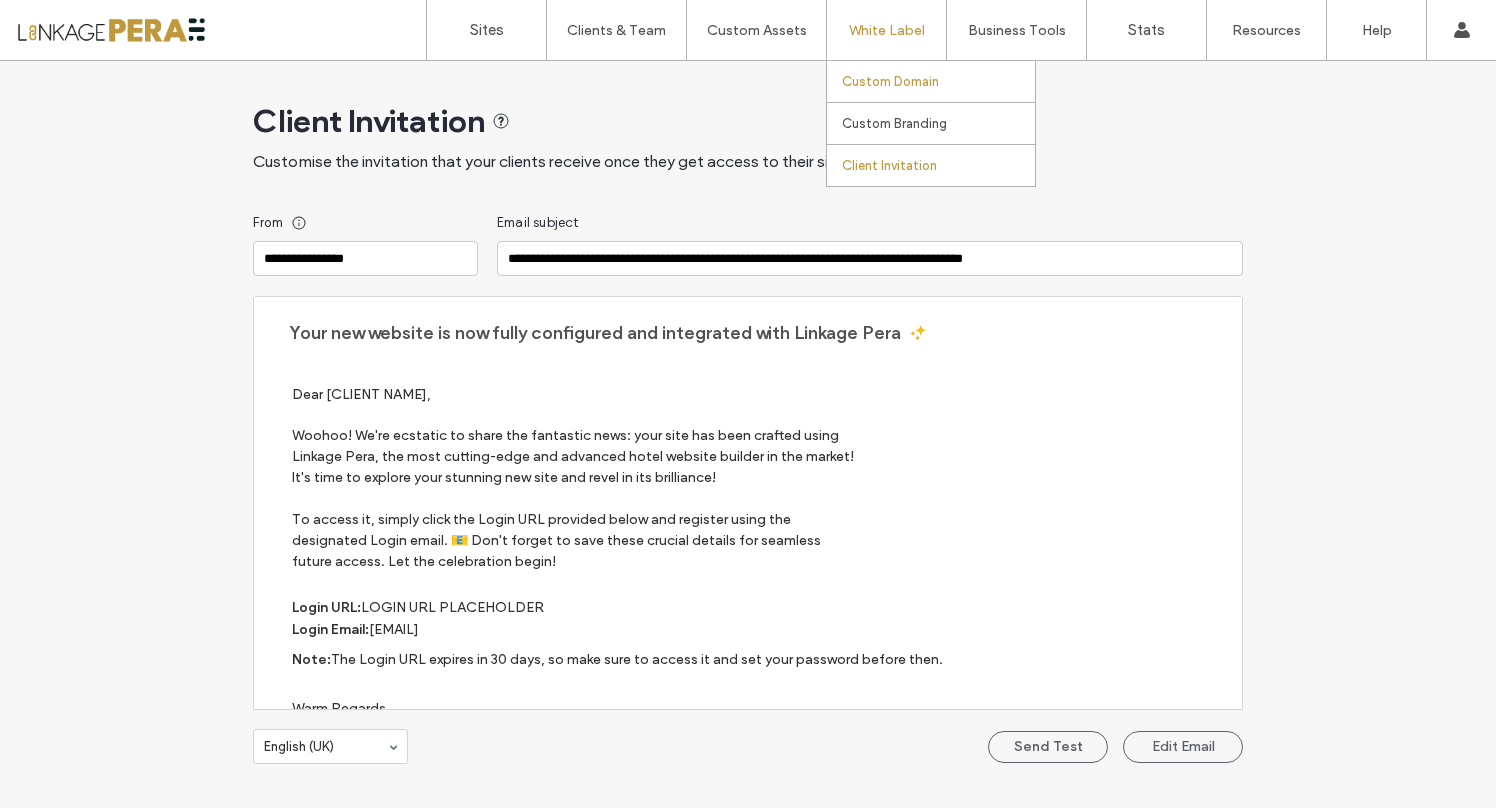 click on "Custom Domain" at bounding box center [938, 81] 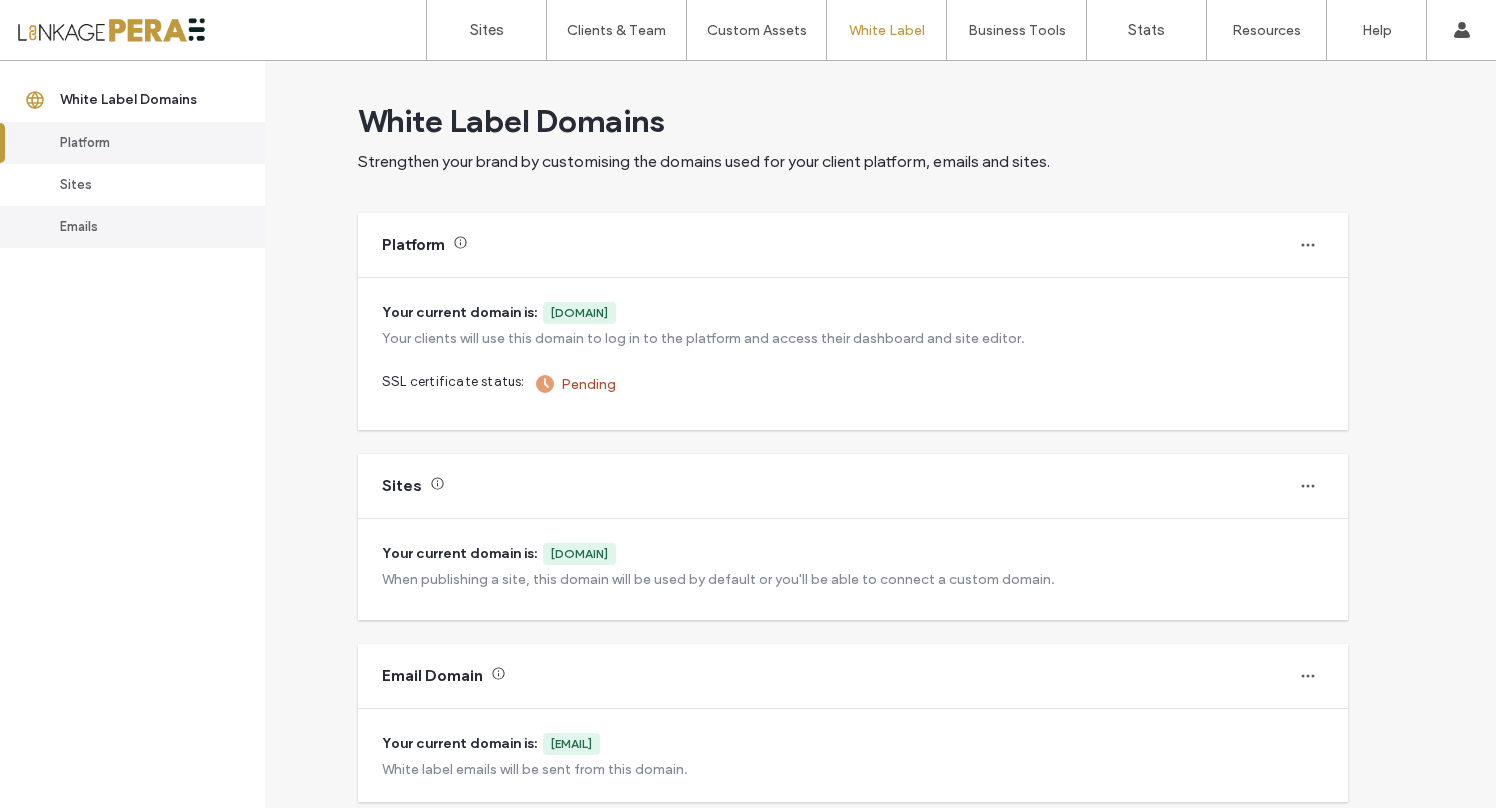 click on "Emails" at bounding box center [141, 227] 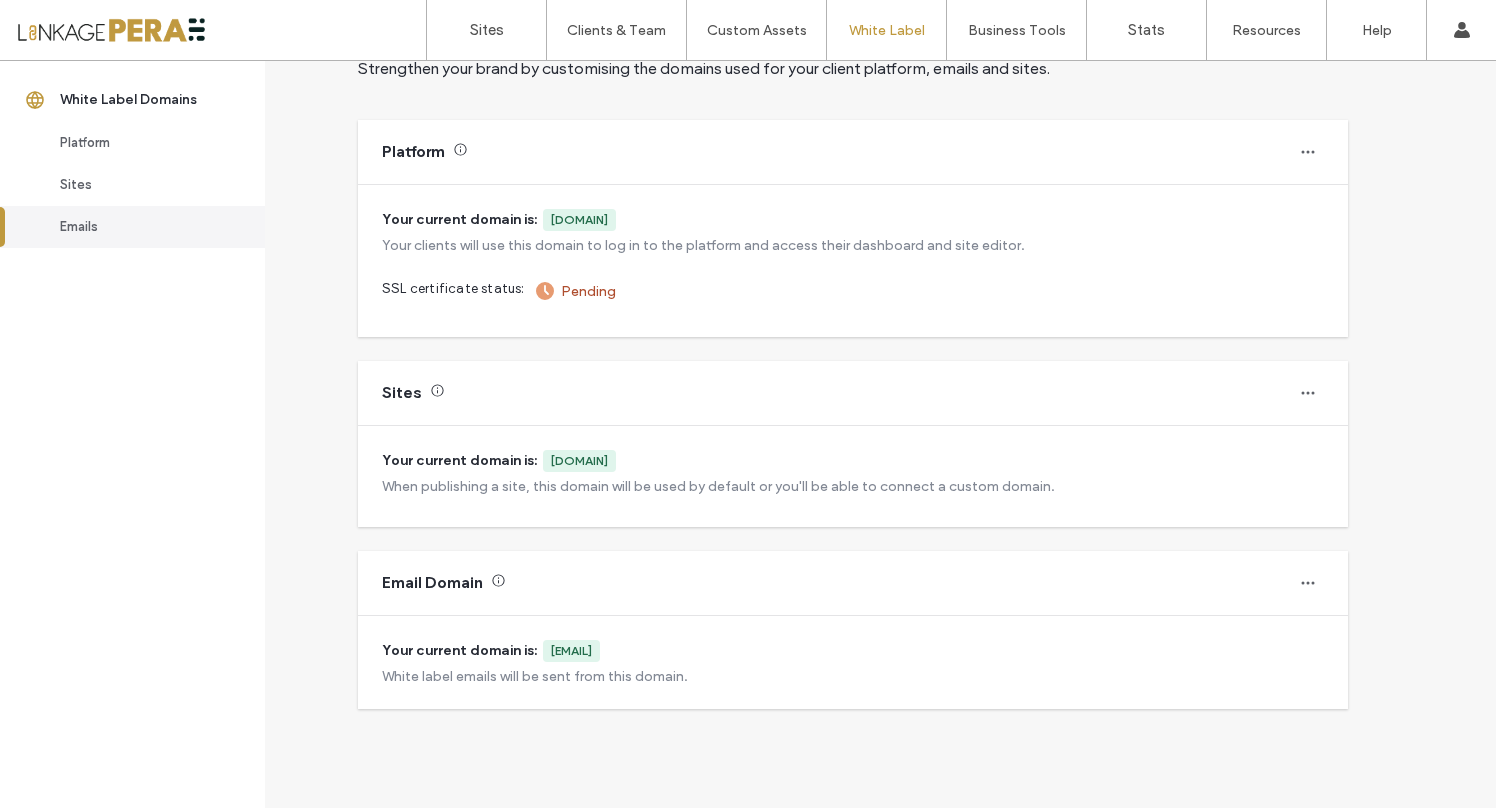 scroll, scrollTop: 118, scrollLeft: 0, axis: vertical 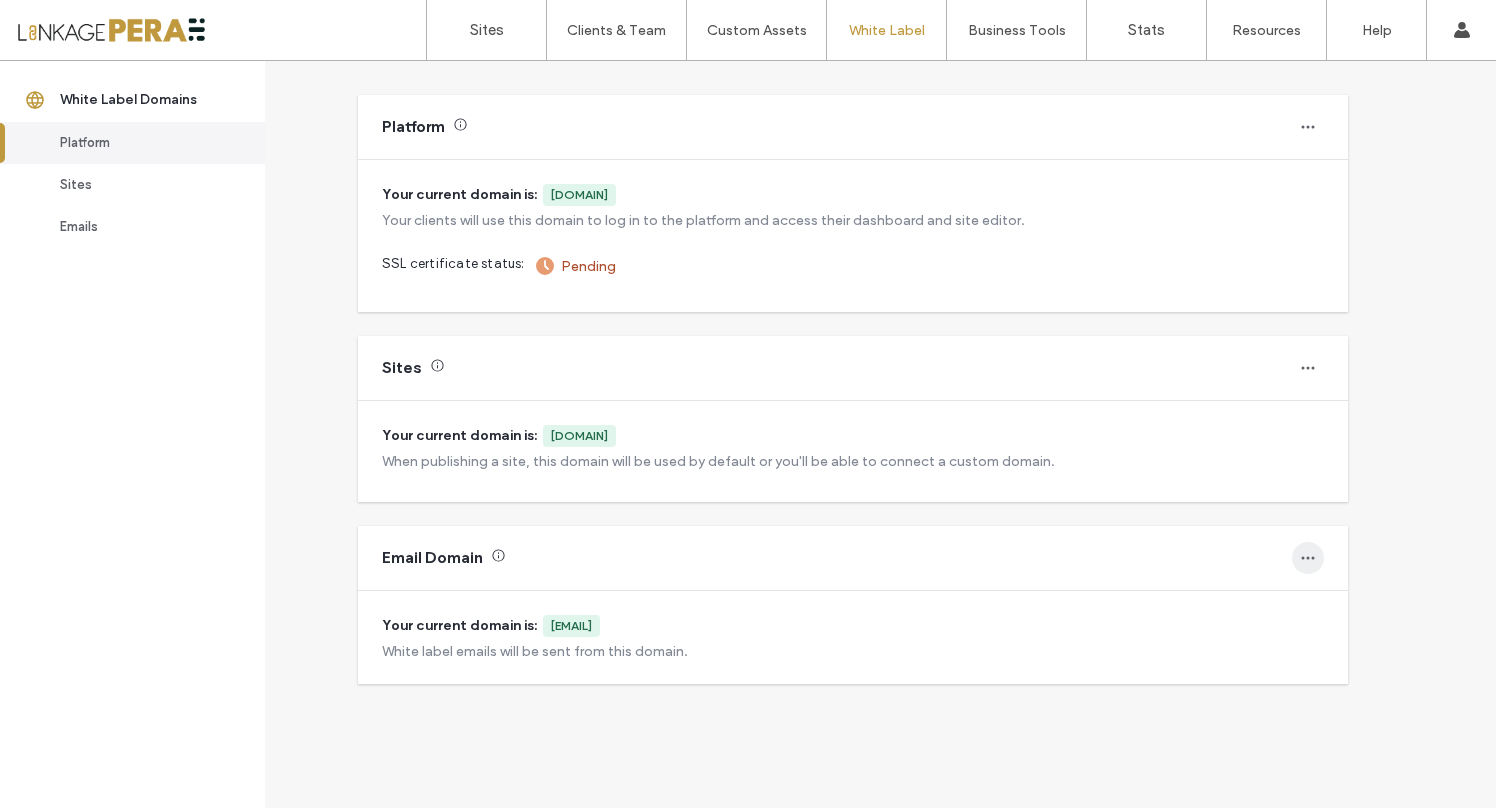 click 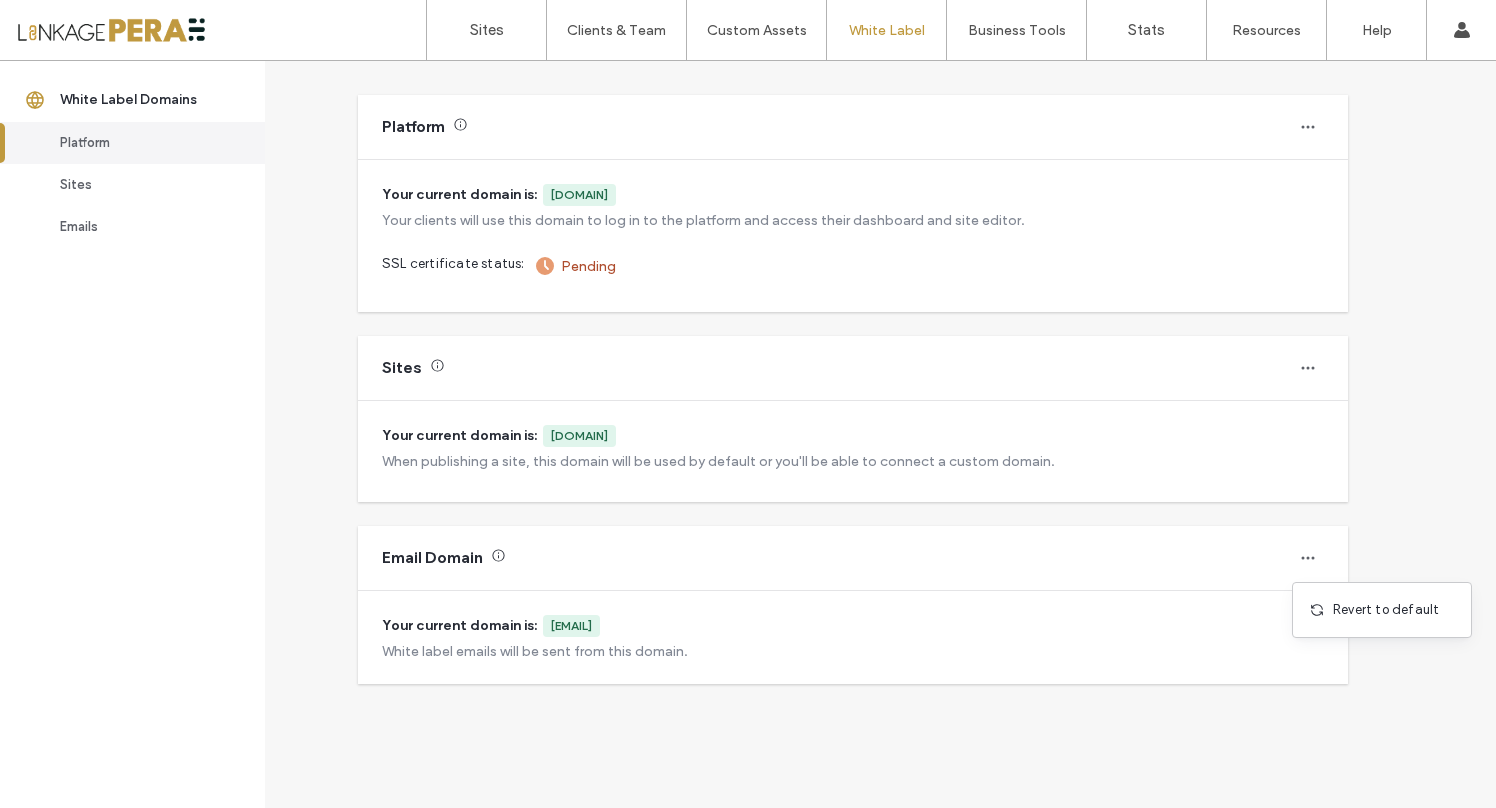 click 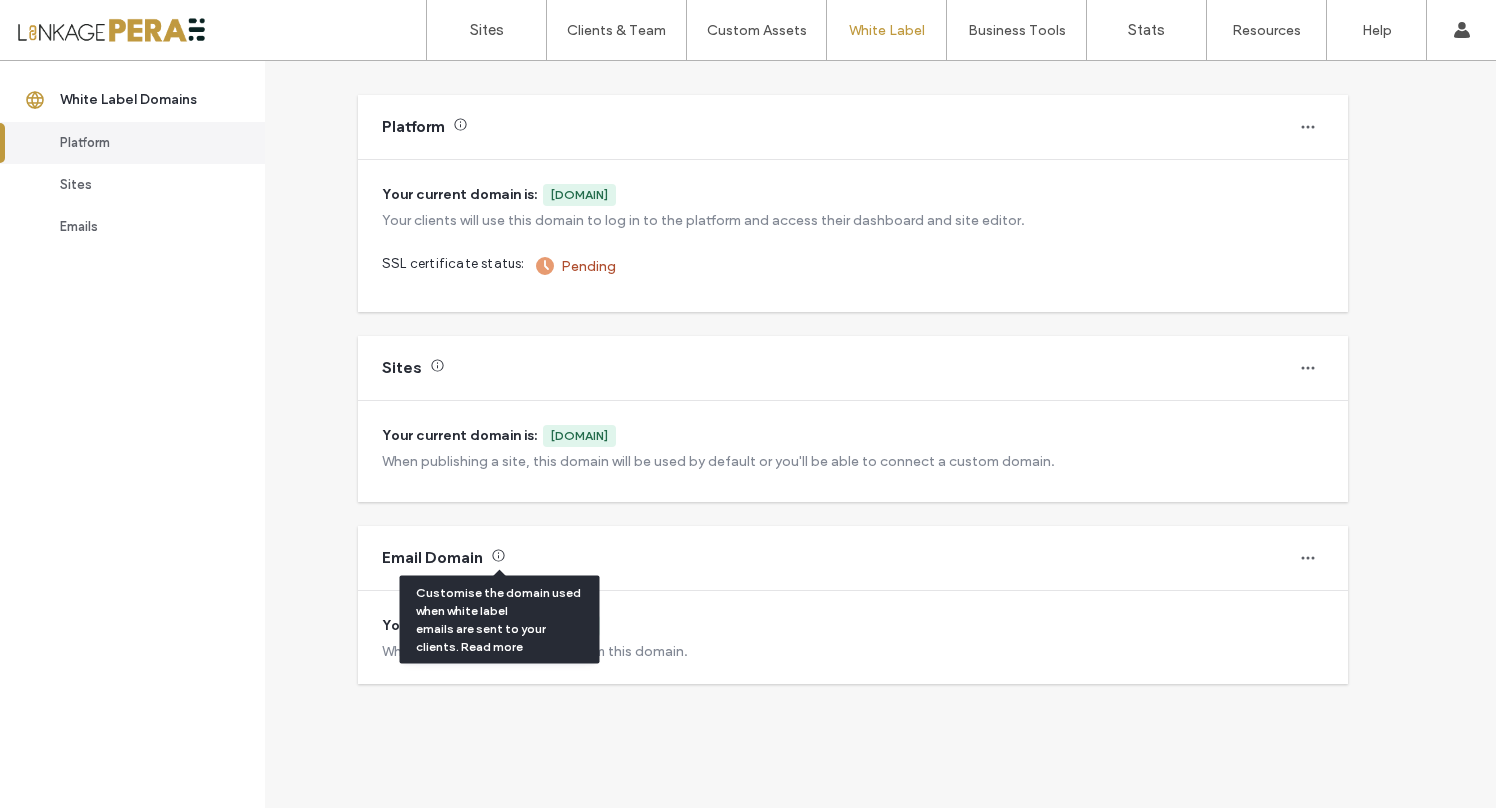 click on "Read more" at bounding box center (492, 646) 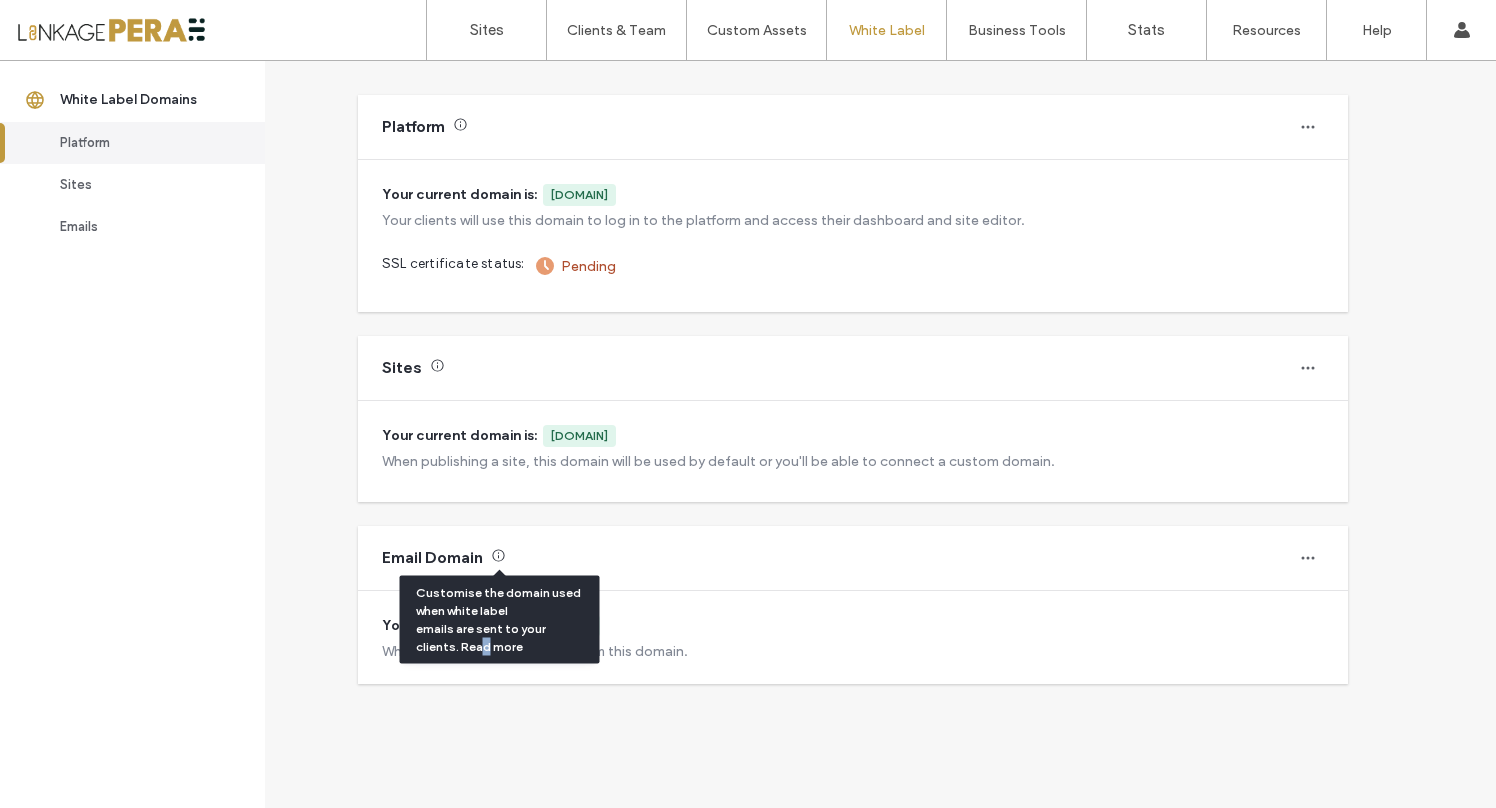 drag, startPoint x: 440, startPoint y: 649, endPoint x: 463, endPoint y: 649, distance: 23 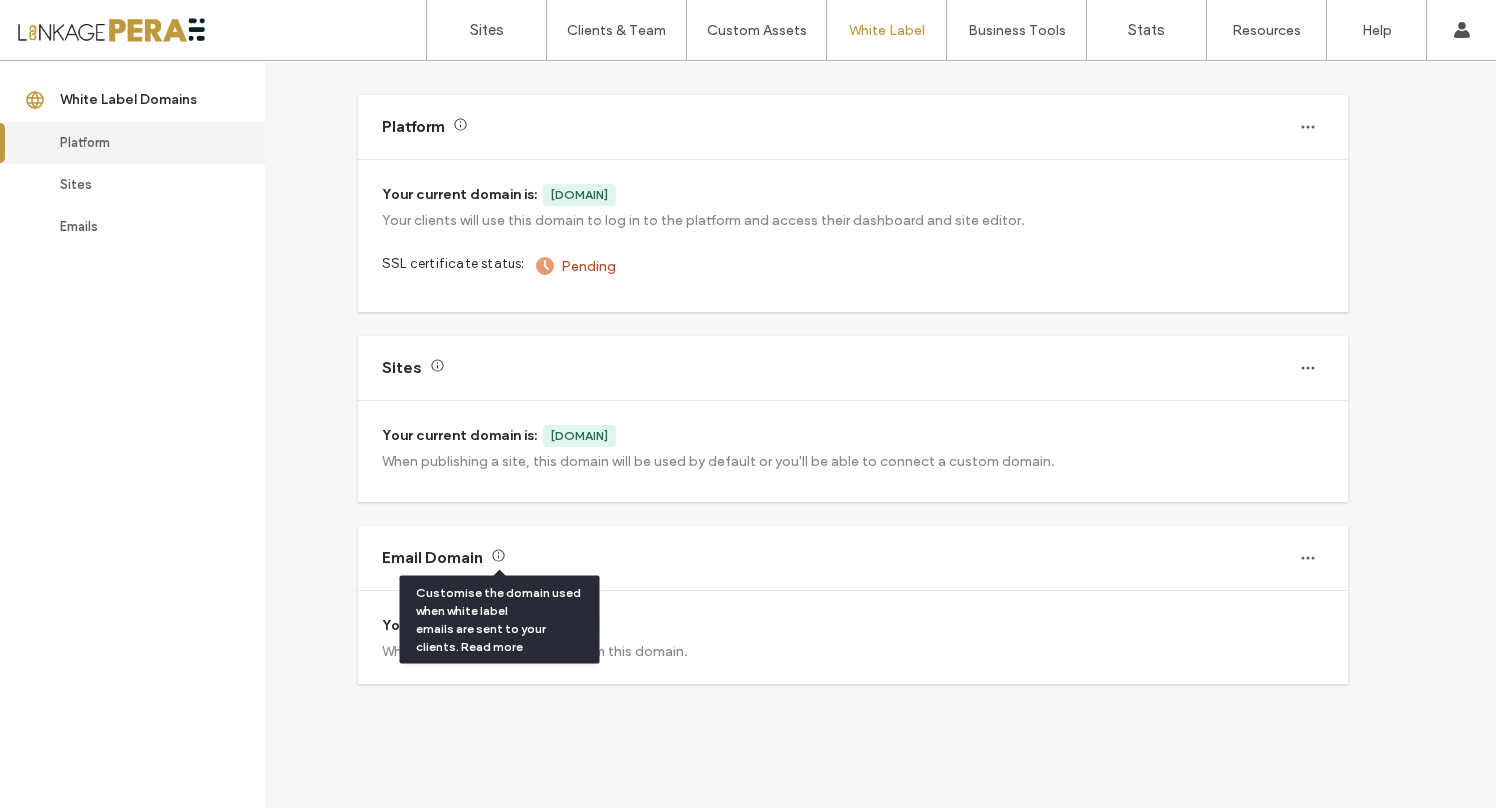 click on "Read more" at bounding box center [492, 646] 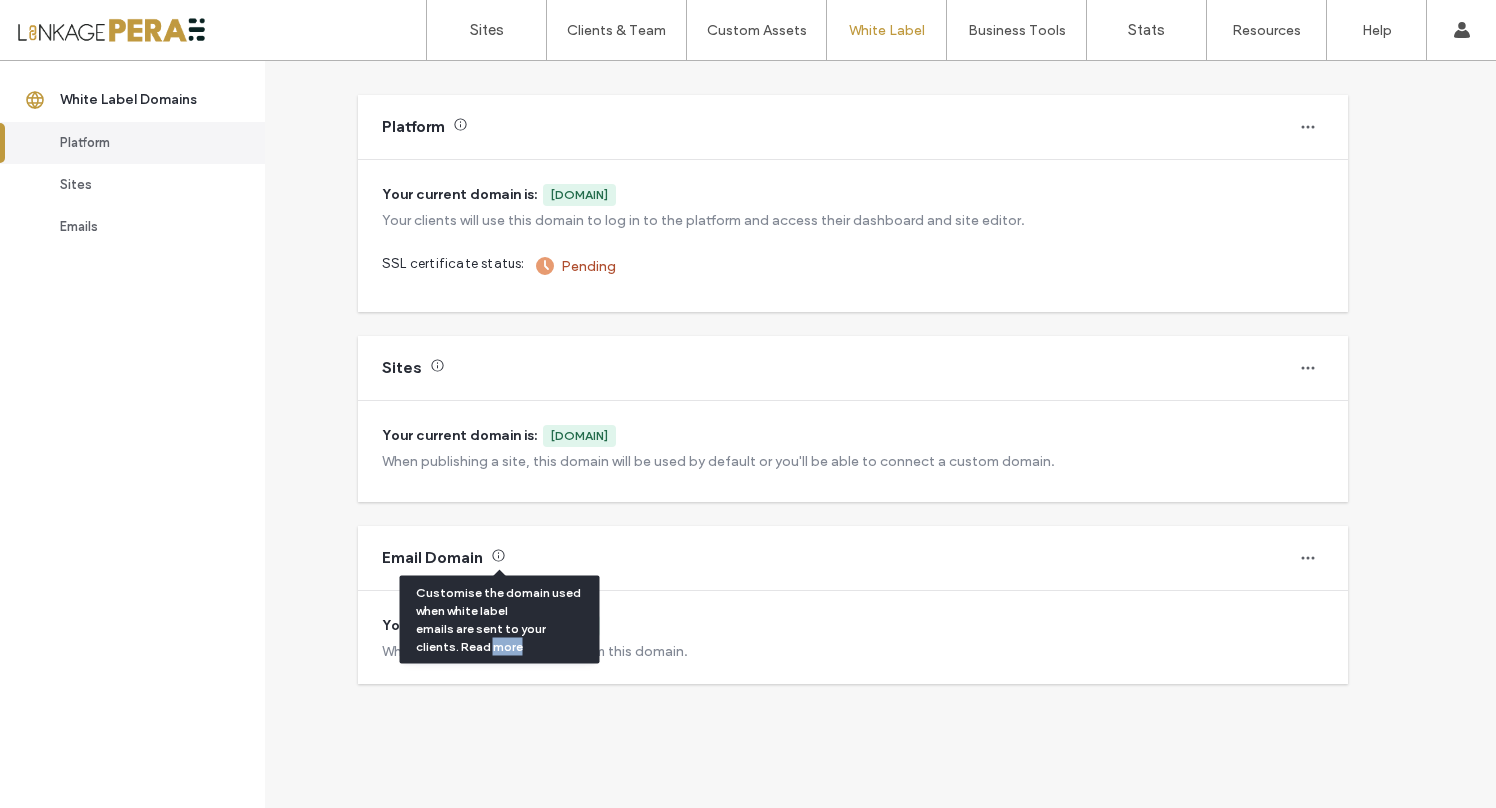 drag, startPoint x: 464, startPoint y: 649, endPoint x: 665, endPoint y: 647, distance: 201.00995 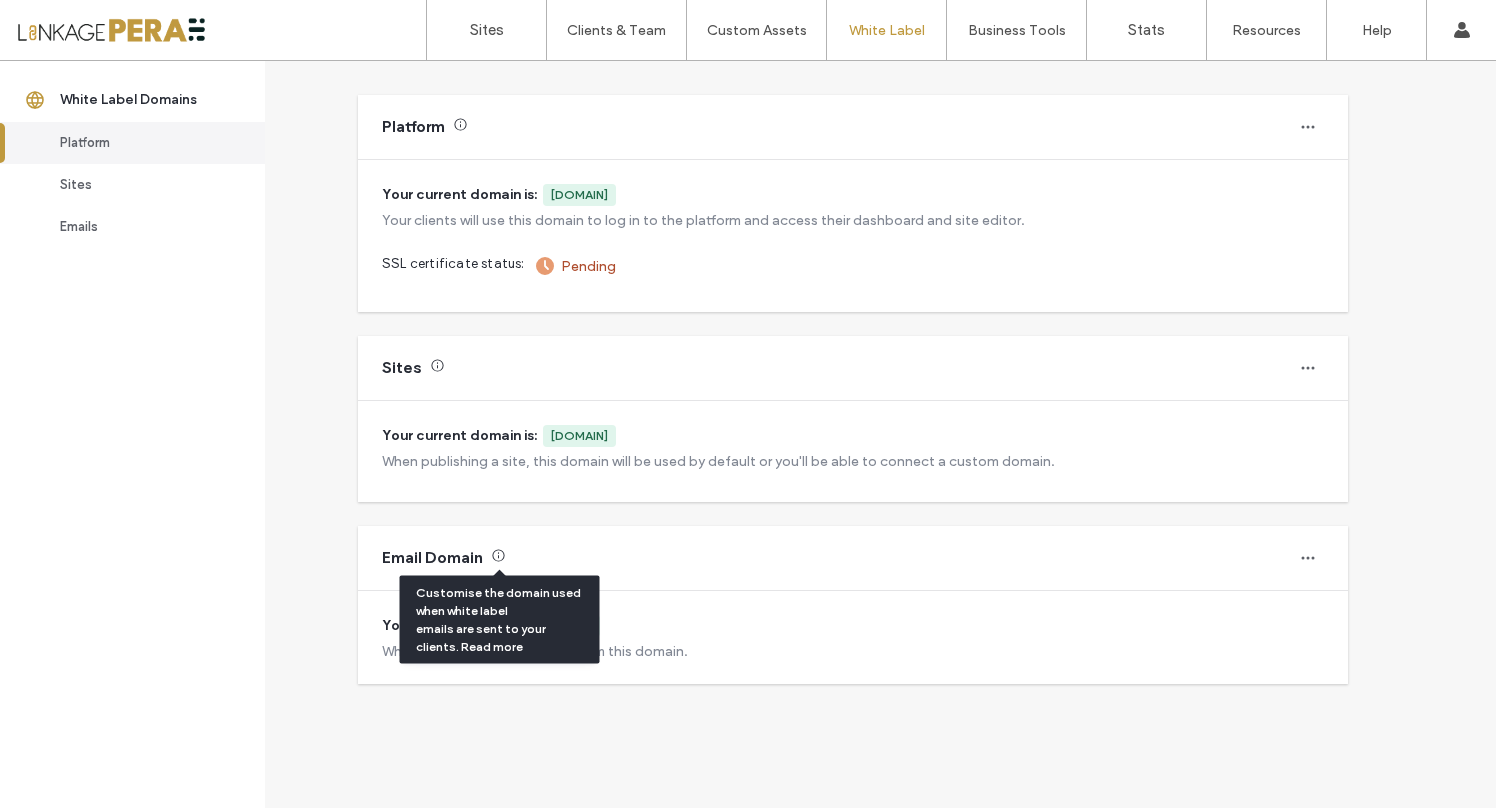 click on "Your current domain is: noreply@peramail.hotellinkage.net" at bounding box center [853, 626] 